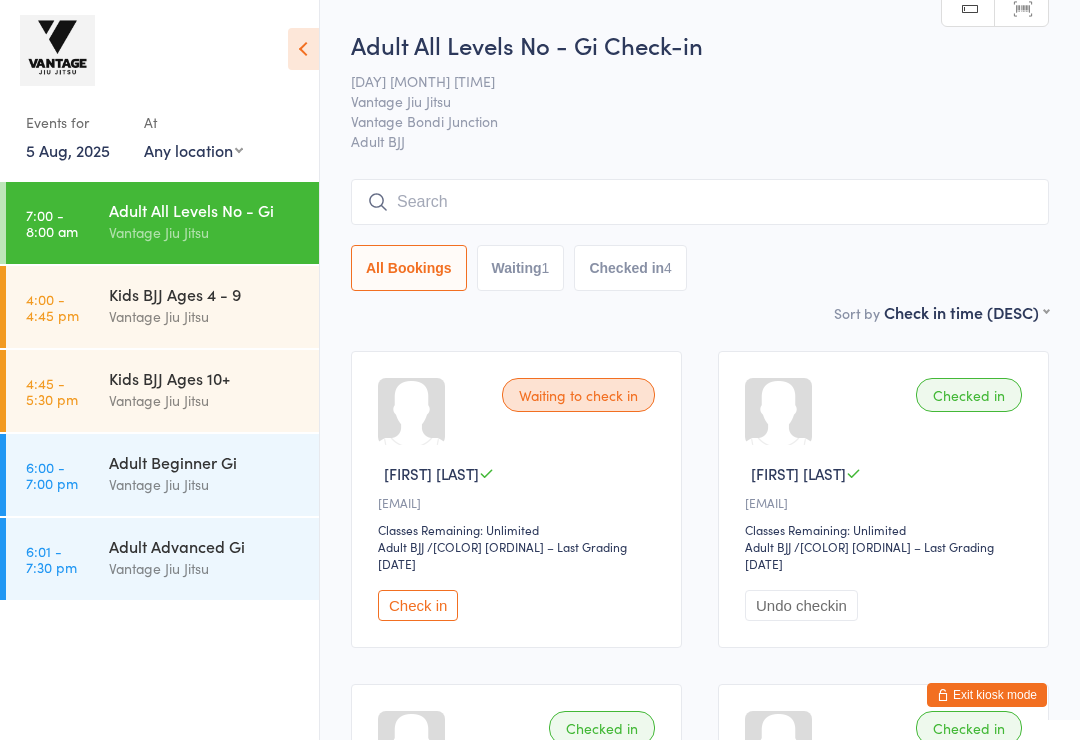 click on "Kids BJJ Ages 4 - 9" at bounding box center (205, 294) 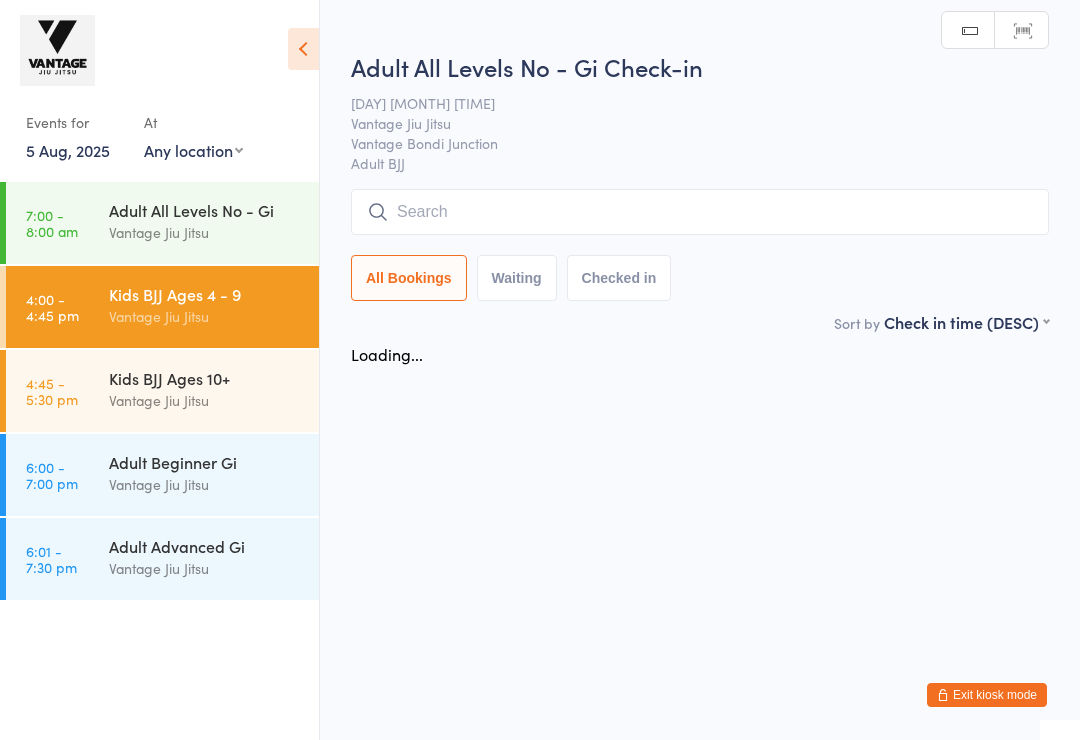 scroll, scrollTop: 0, scrollLeft: 0, axis: both 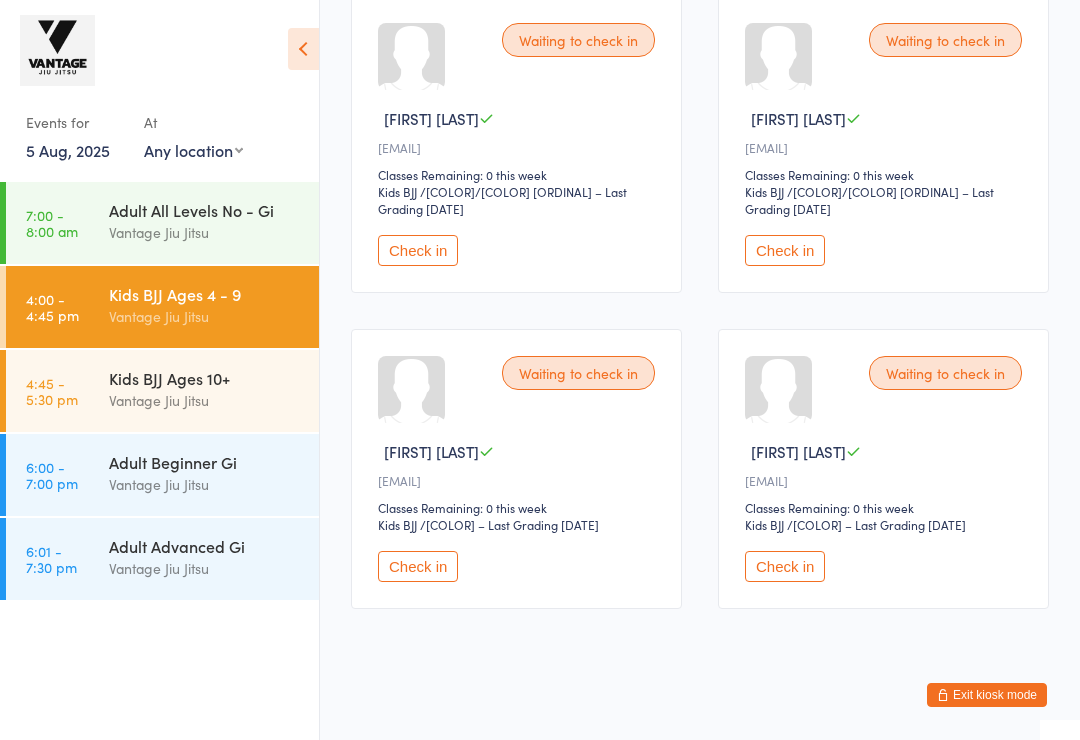 click on "Kids BJJ Ages 10+" at bounding box center (205, 378) 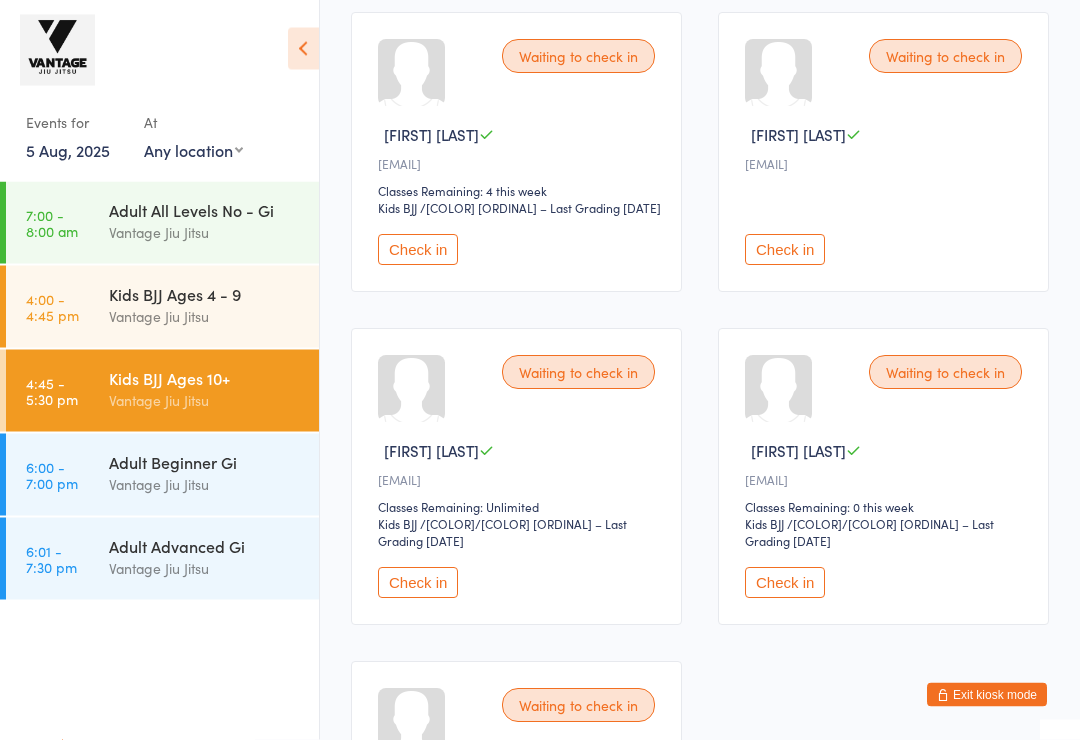 scroll, scrollTop: 656, scrollLeft: 0, axis: vertical 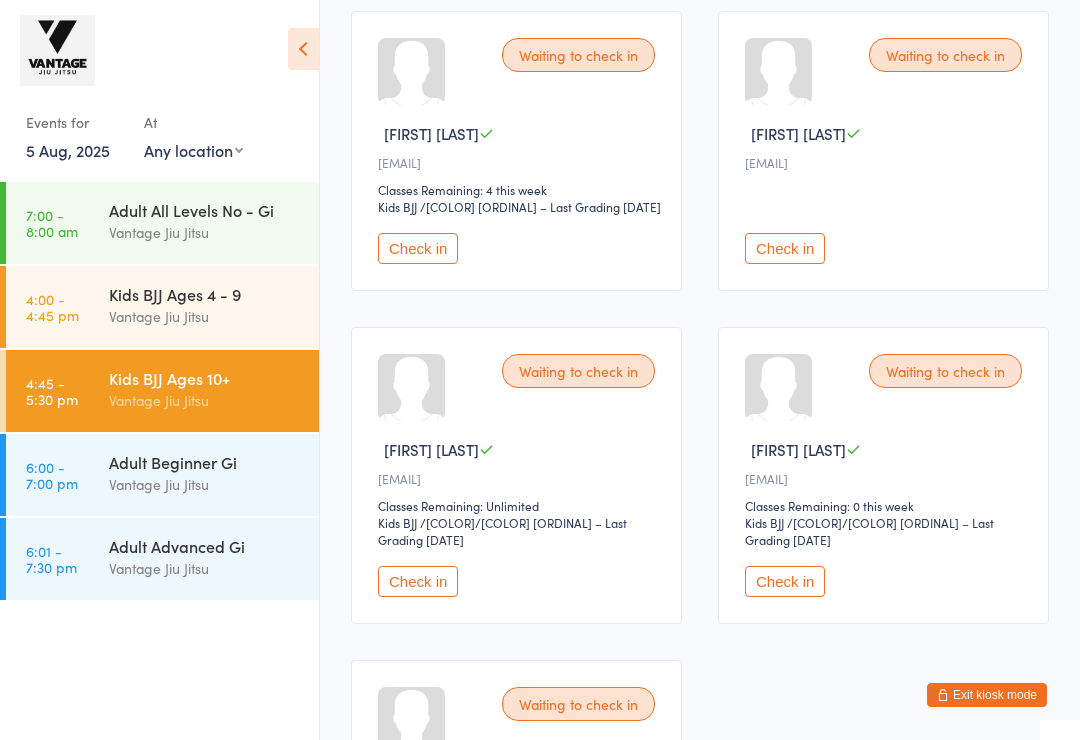 click on "Vantage Jiu Jitsu" at bounding box center (205, 316) 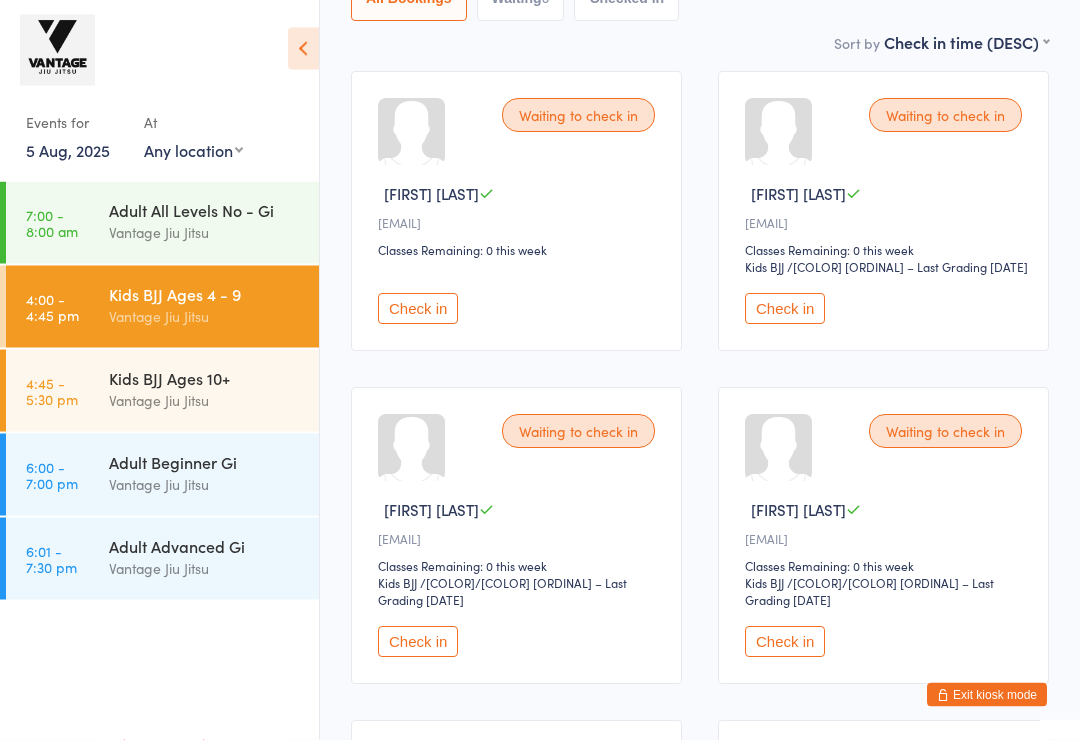 scroll, scrollTop: 281, scrollLeft: 0, axis: vertical 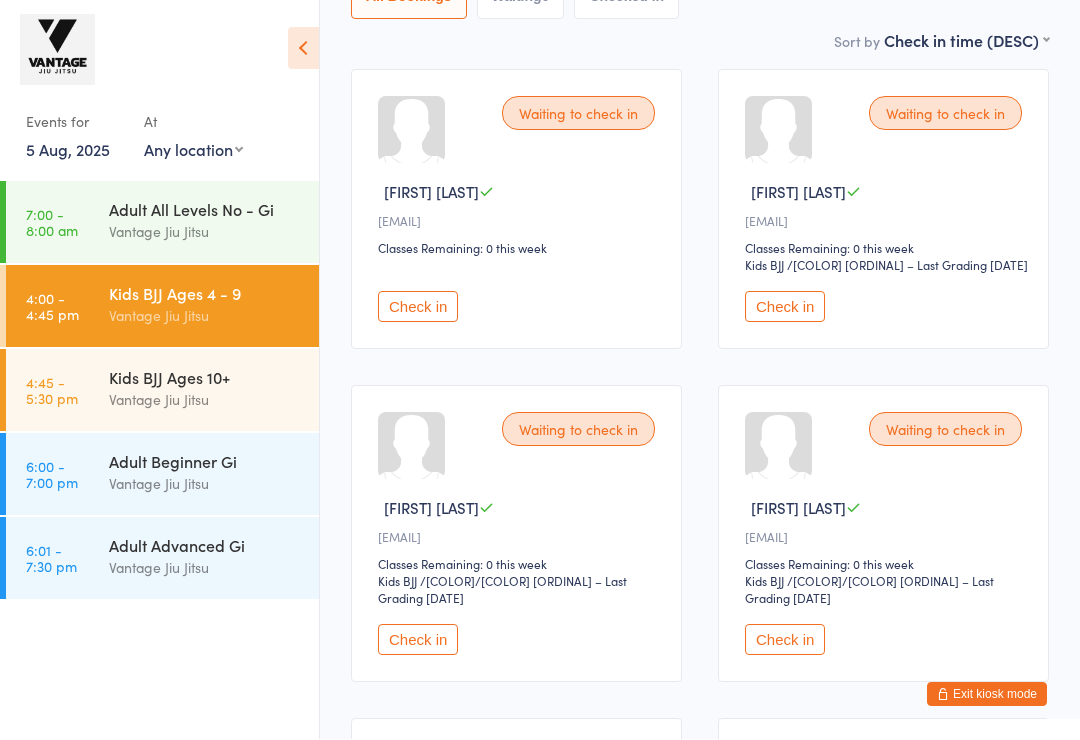 click on "Kids BJJ Ages 10+" at bounding box center [205, 378] 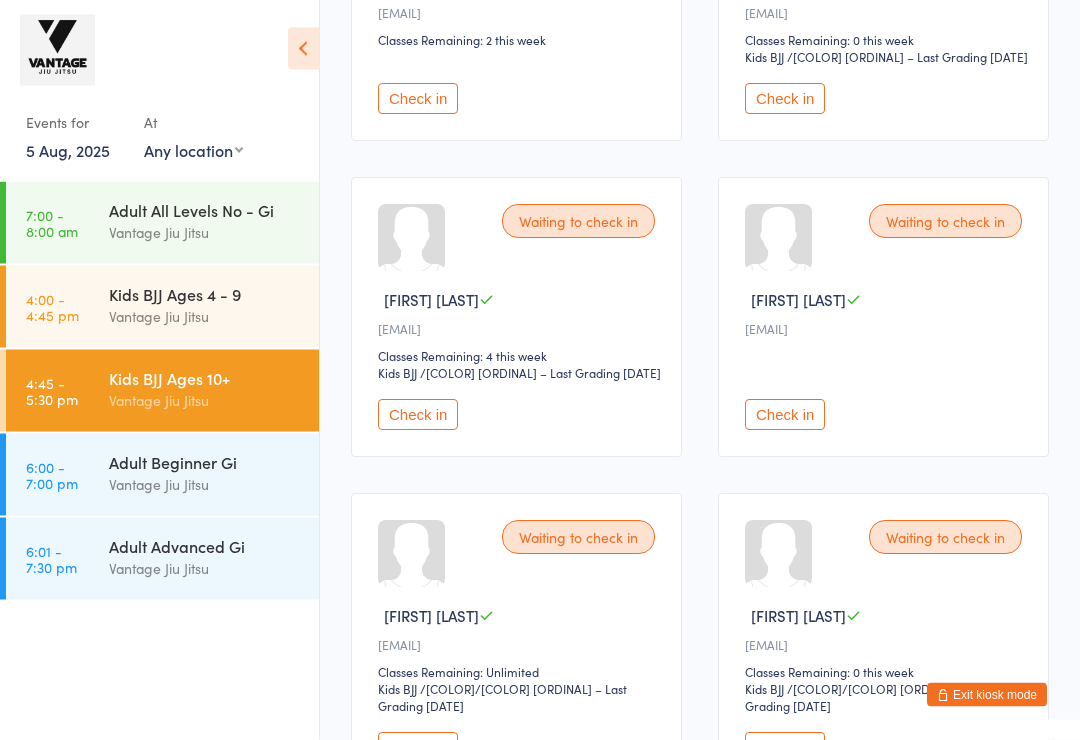 scroll, scrollTop: 490, scrollLeft: 0, axis: vertical 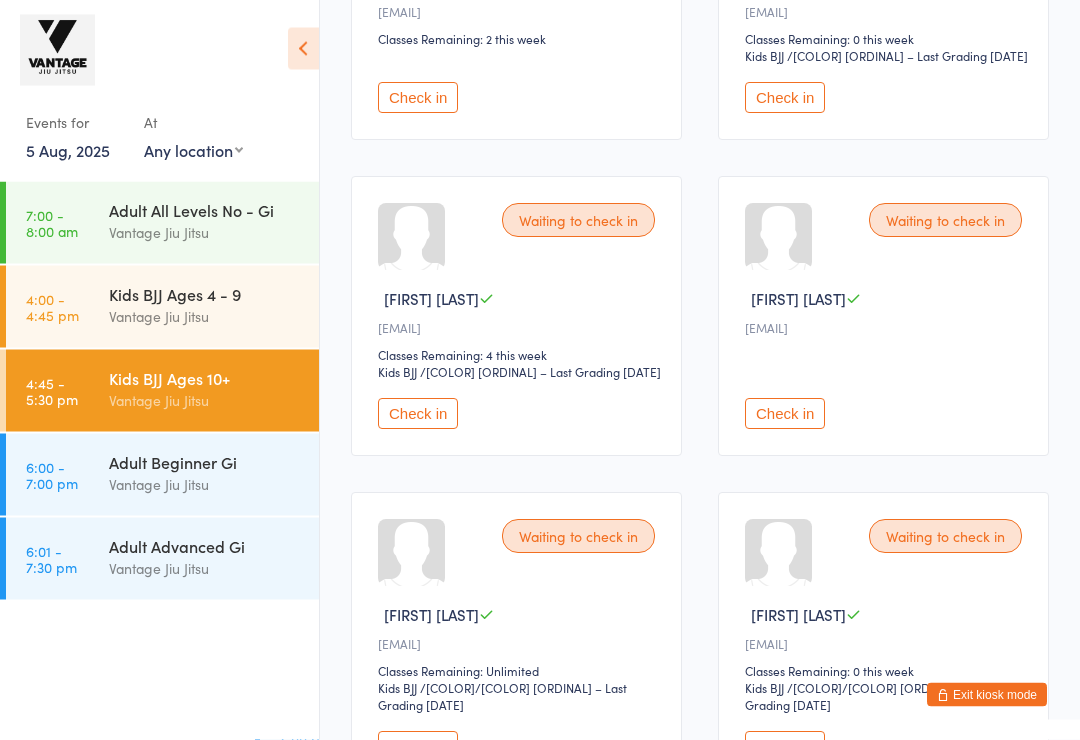 click on "Vantage Jiu Jitsu" at bounding box center (205, 316) 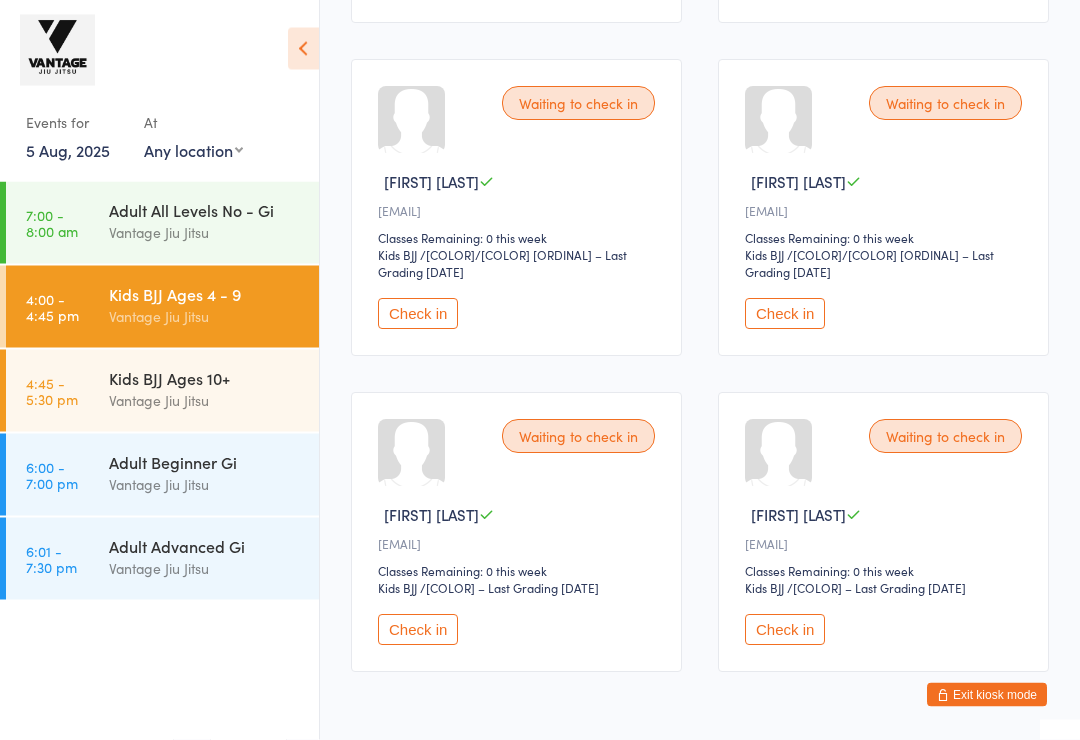 scroll, scrollTop: 609, scrollLeft: 0, axis: vertical 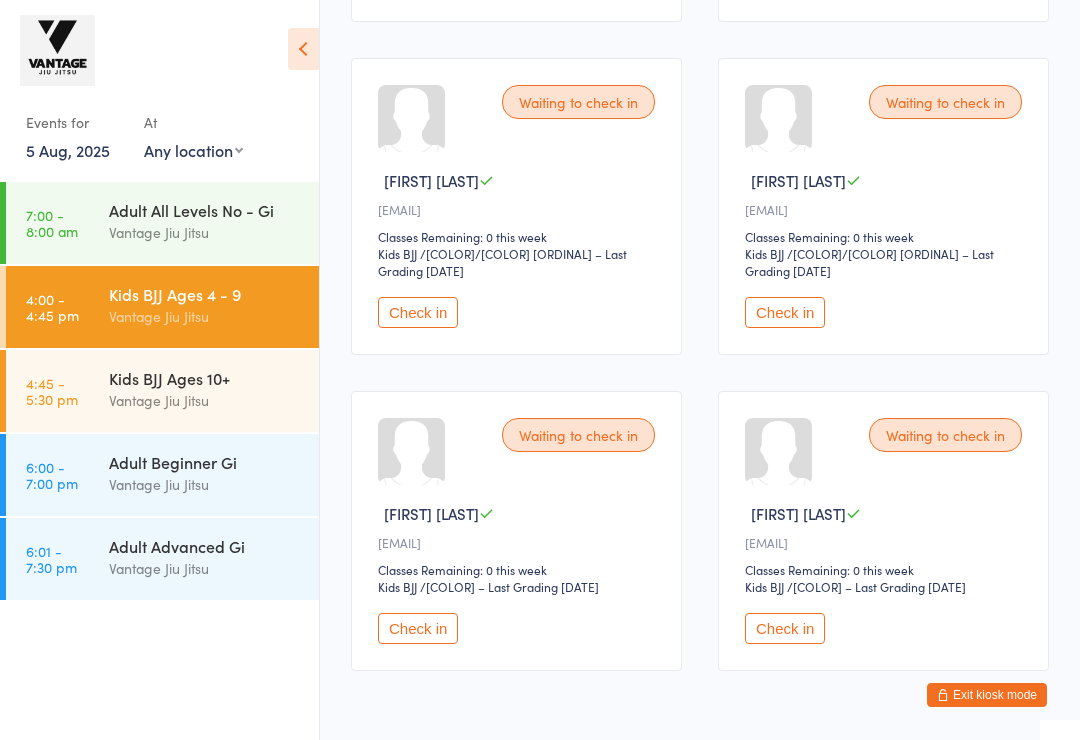 click on "Kids BJJ Ages 10+" at bounding box center (205, 378) 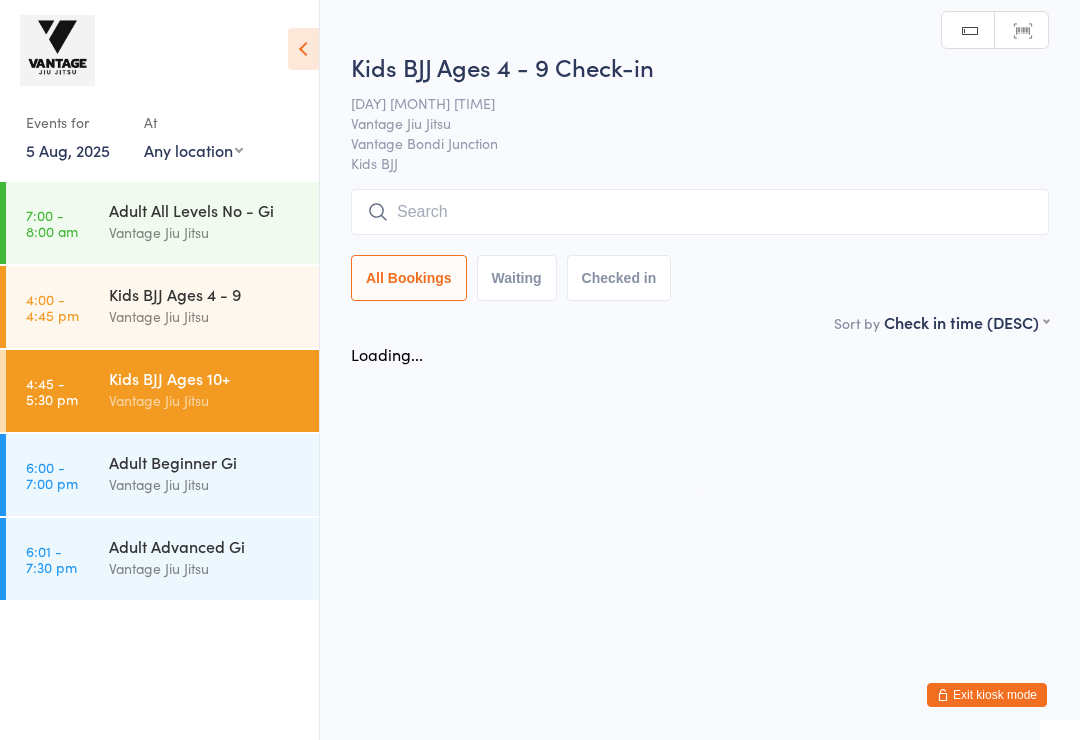 scroll, scrollTop: 0, scrollLeft: 0, axis: both 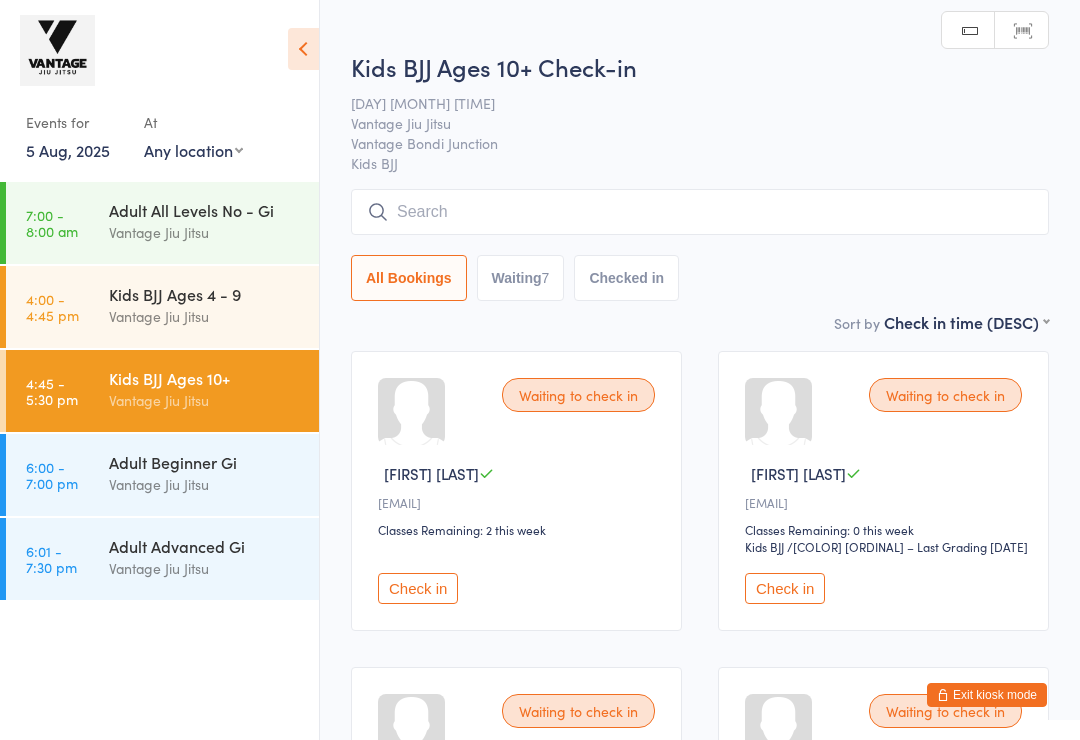 click on "Kids BJJ Ages 4 - 9" at bounding box center [205, 294] 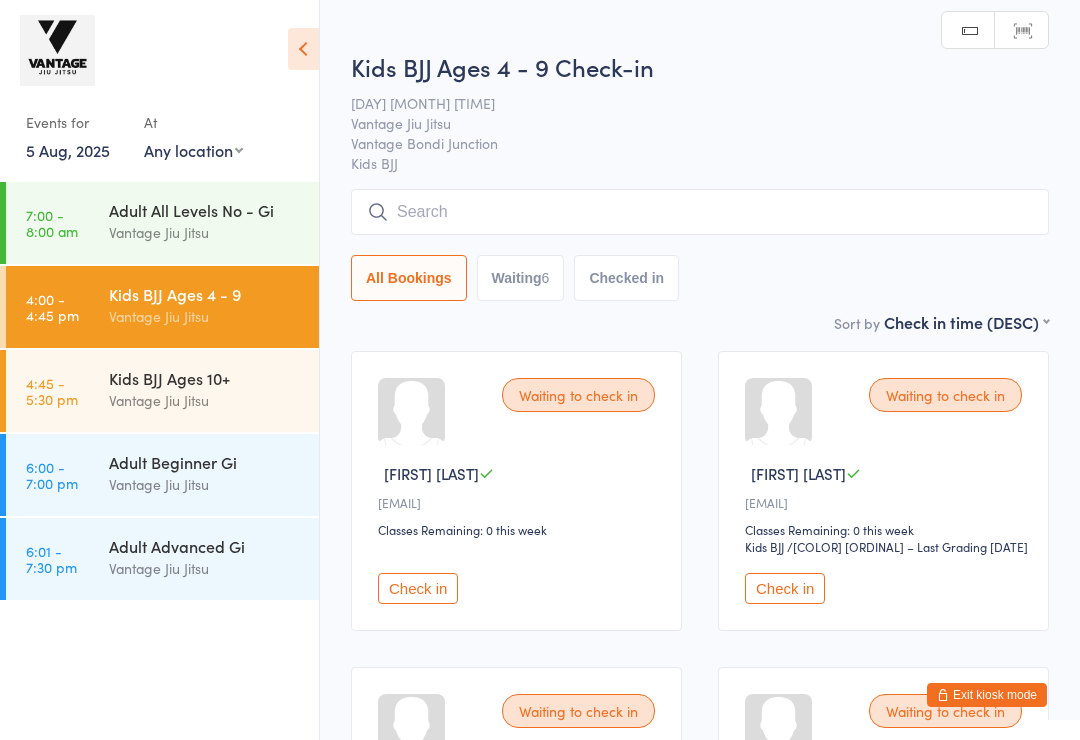 click on "6:00 - 7:00 pm Adult Beginner Gi Vantage Jiu Jitsu" at bounding box center [162, 475] 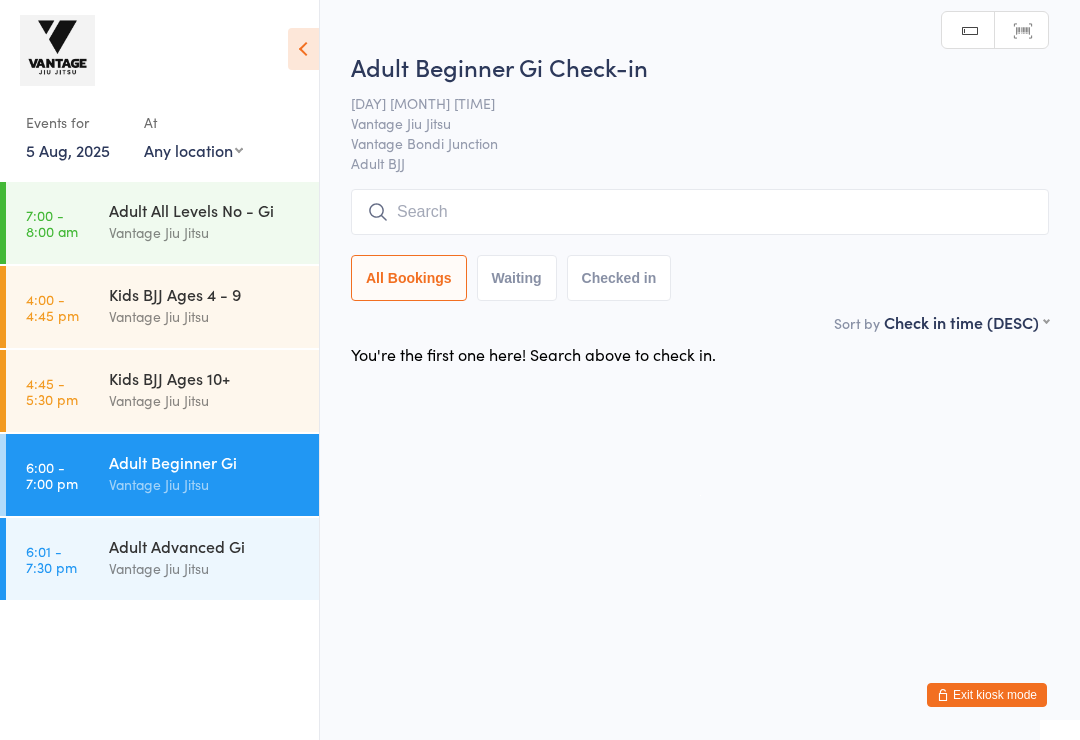 click on "Kids BJJ Ages 10+" at bounding box center [205, 378] 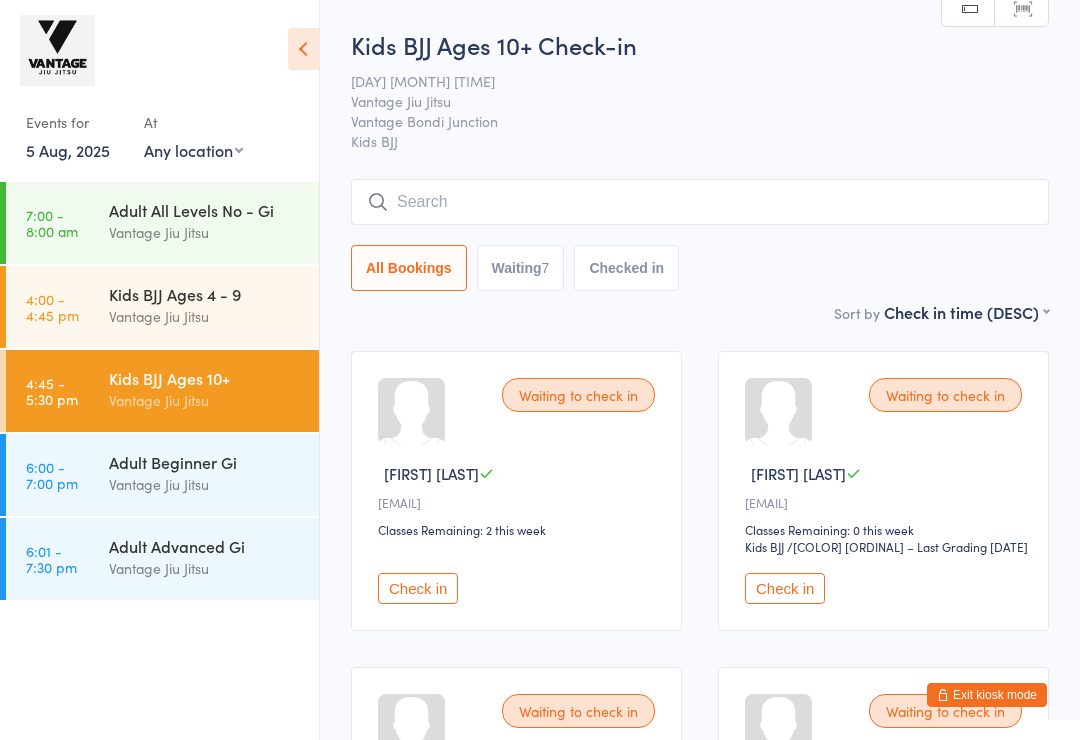 click on "Vantage Jiu Jitsu" at bounding box center (205, 316) 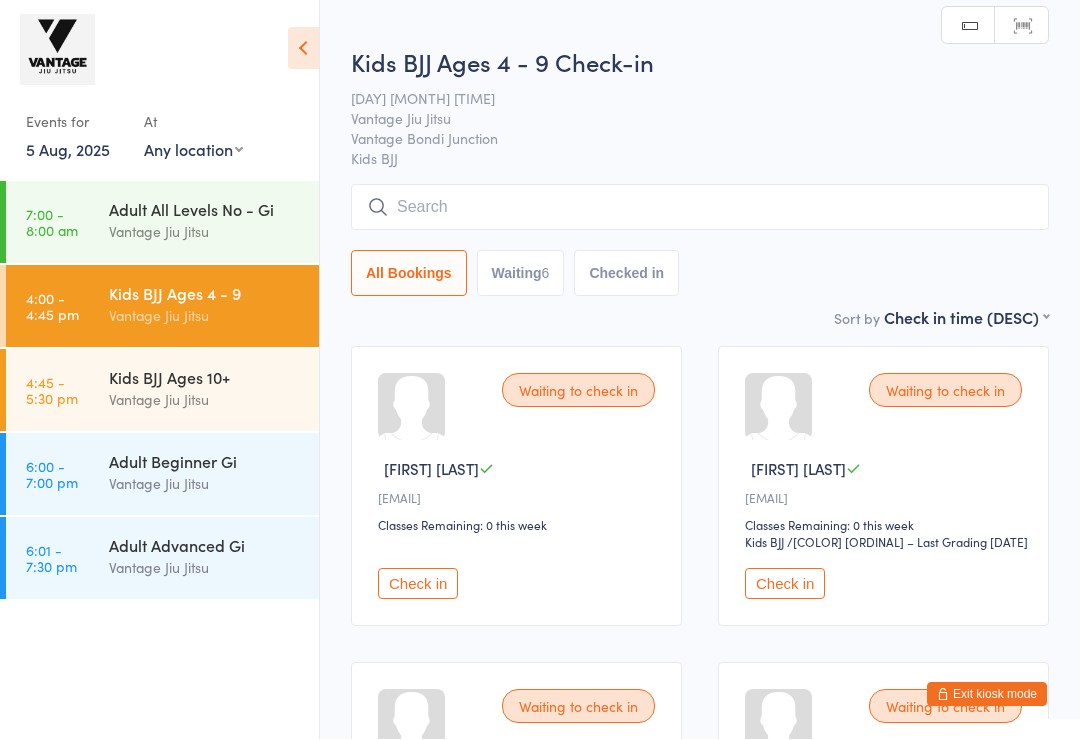 click at bounding box center [303, 49] 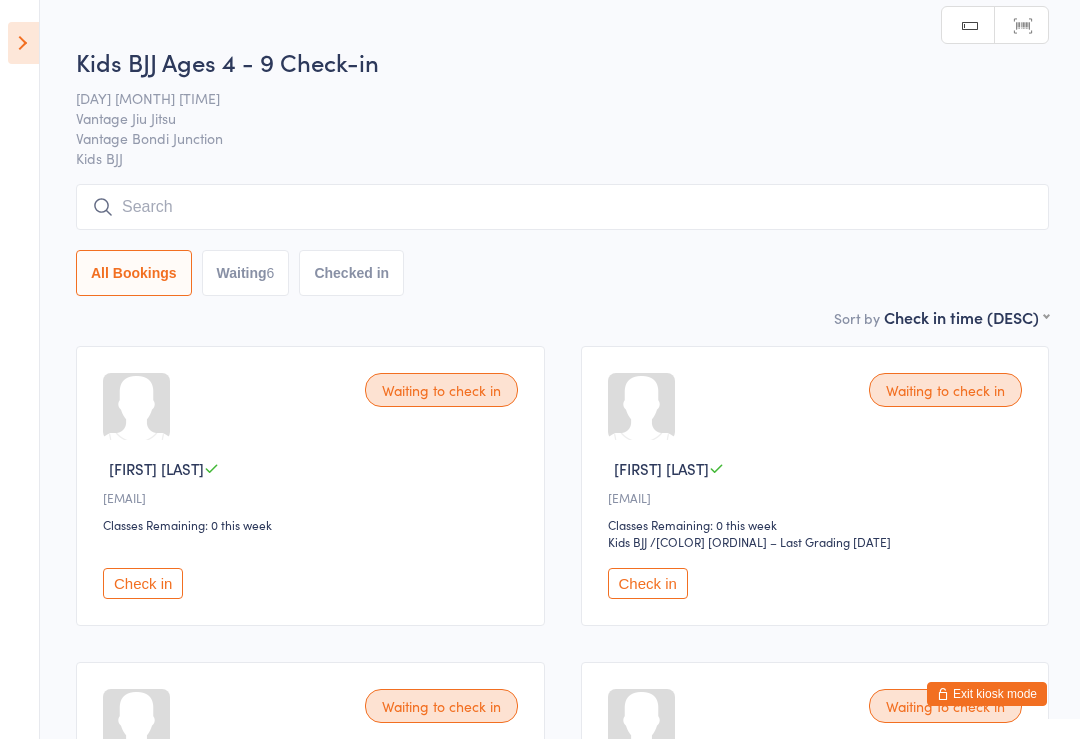 scroll, scrollTop: 5, scrollLeft: 0, axis: vertical 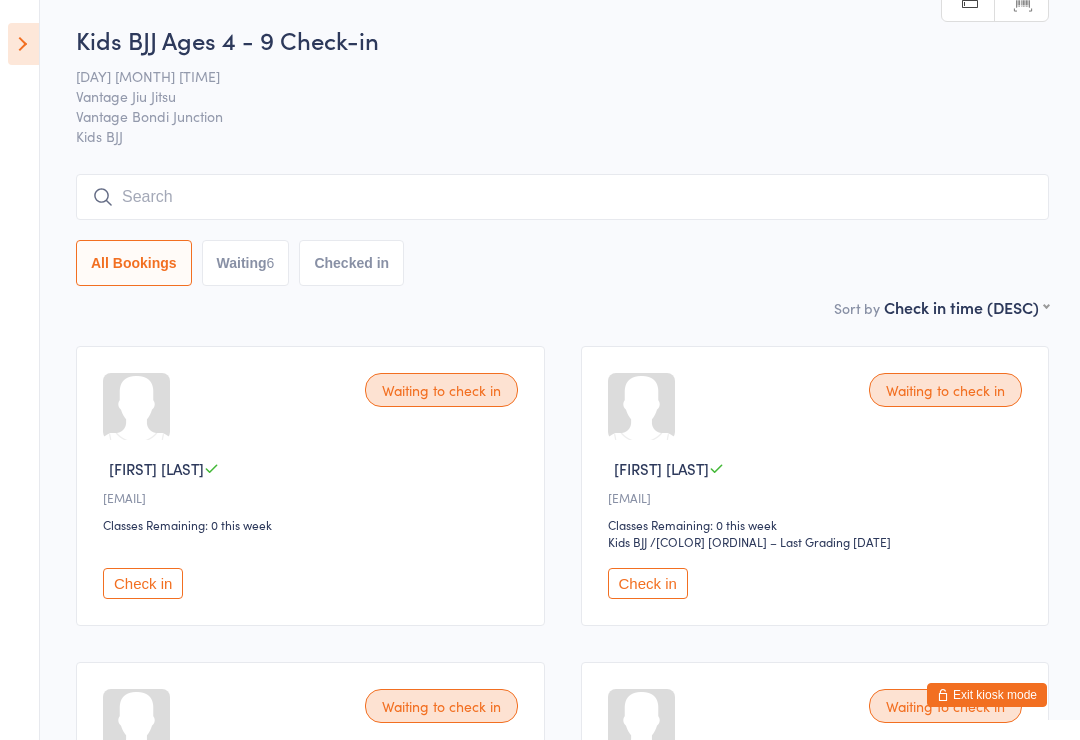 click on "Check in" at bounding box center (648, 583) 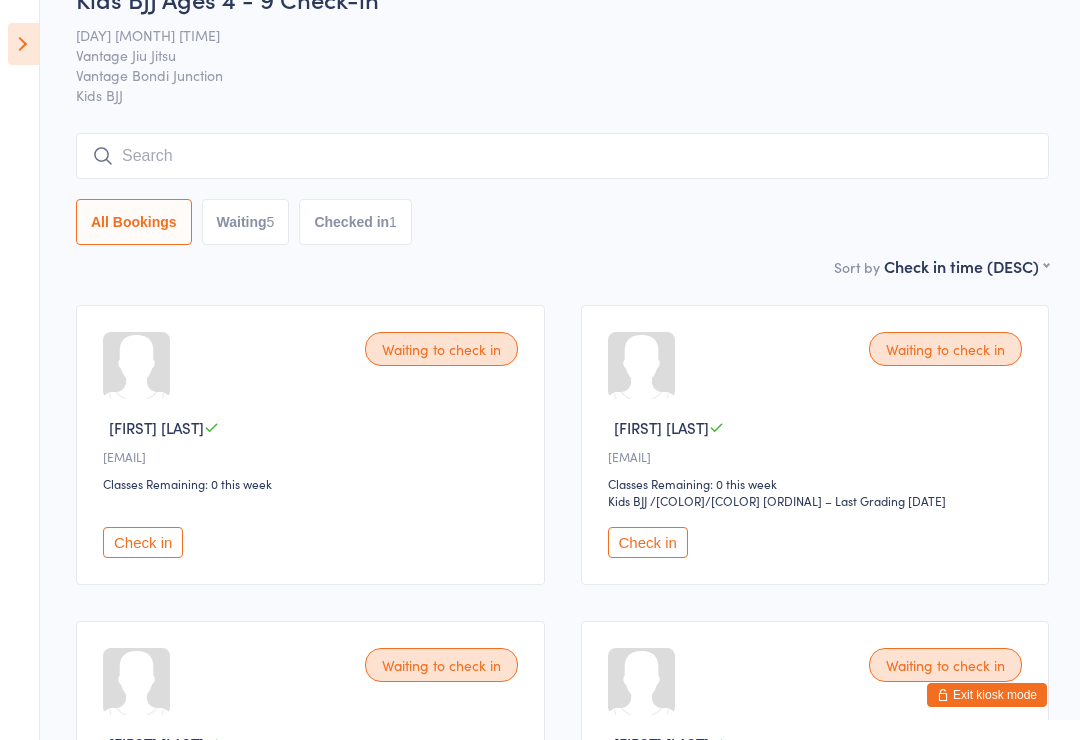 scroll, scrollTop: 43, scrollLeft: 0, axis: vertical 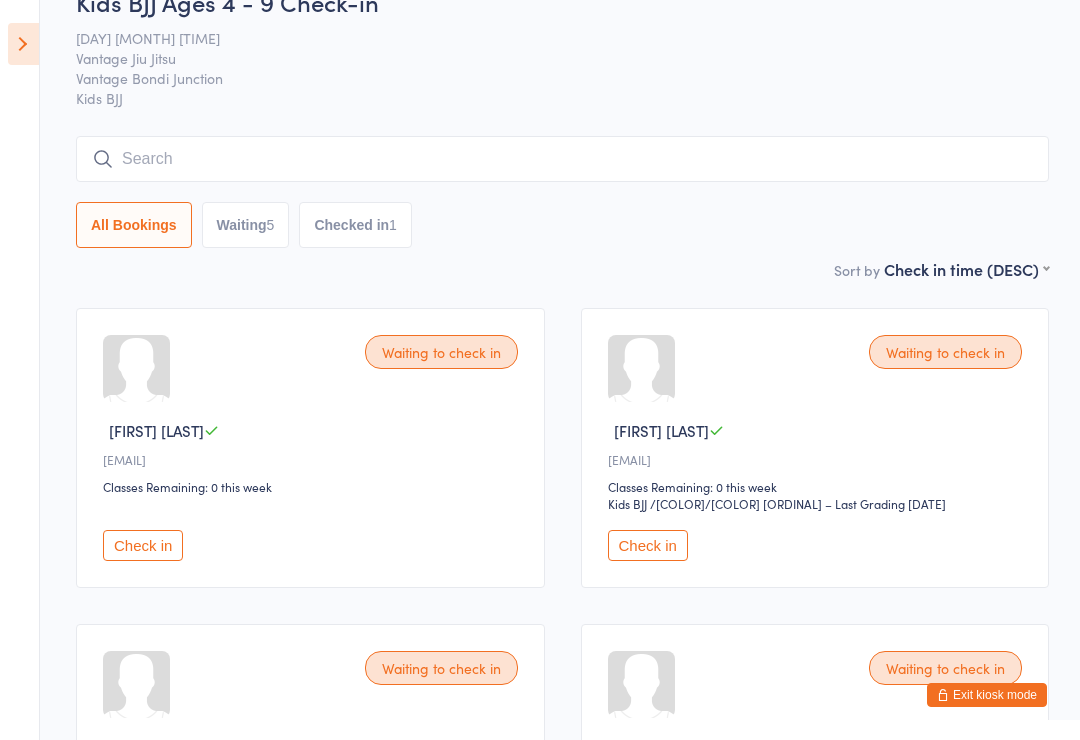 click on "Exit kiosk mode" at bounding box center (987, 695) 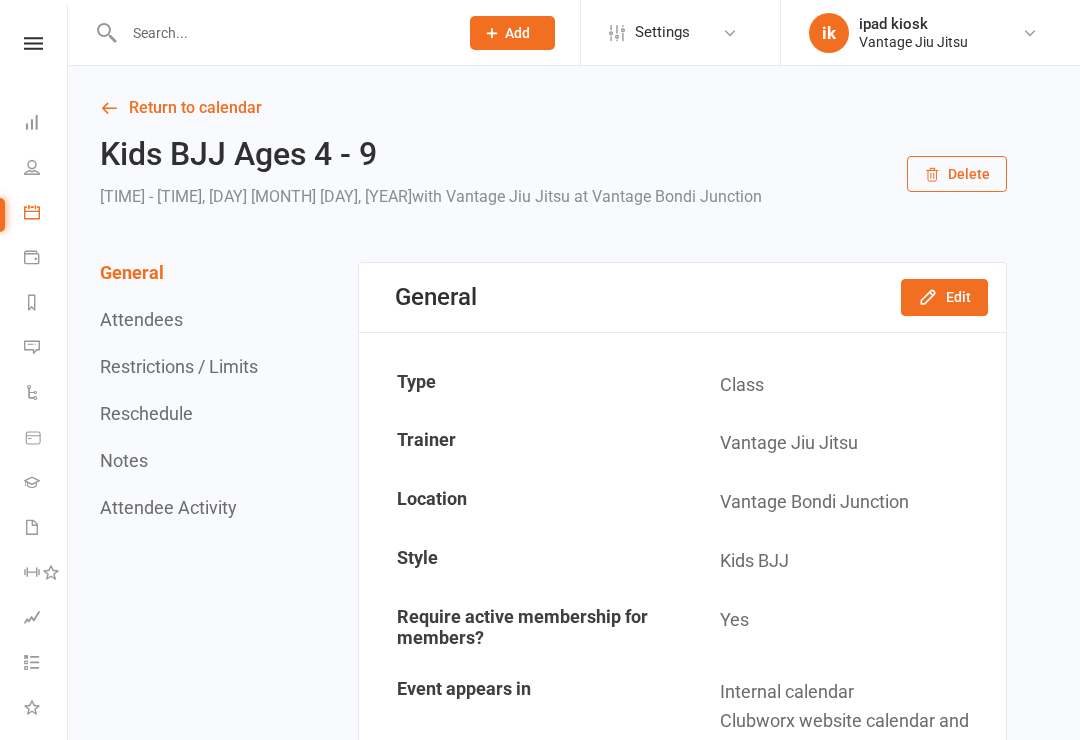 scroll, scrollTop: 0, scrollLeft: 0, axis: both 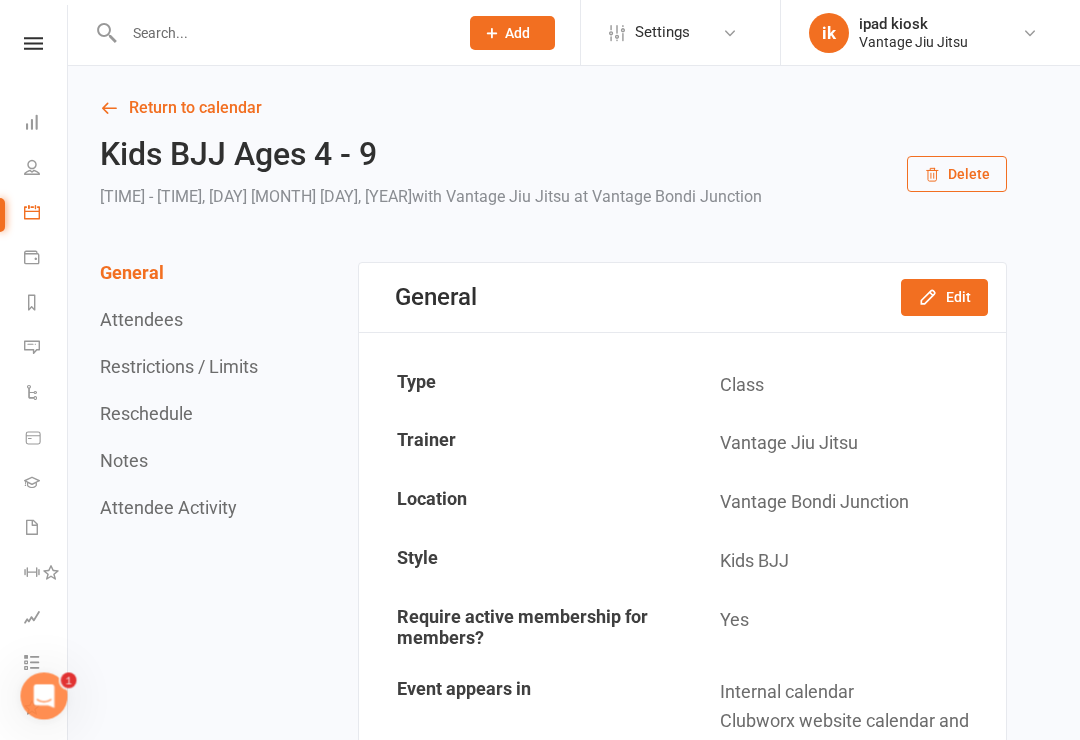 click on "Dashboard" at bounding box center [46, 124] 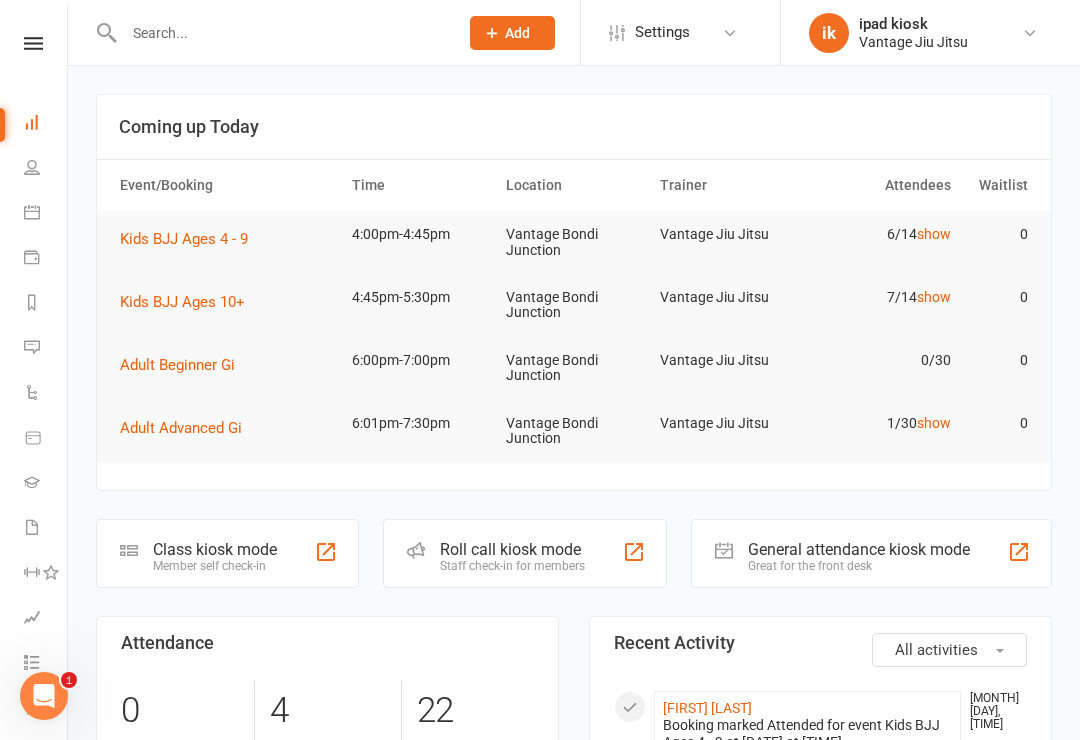 click on "Kids BJJ Ages 10+" at bounding box center [189, 302] 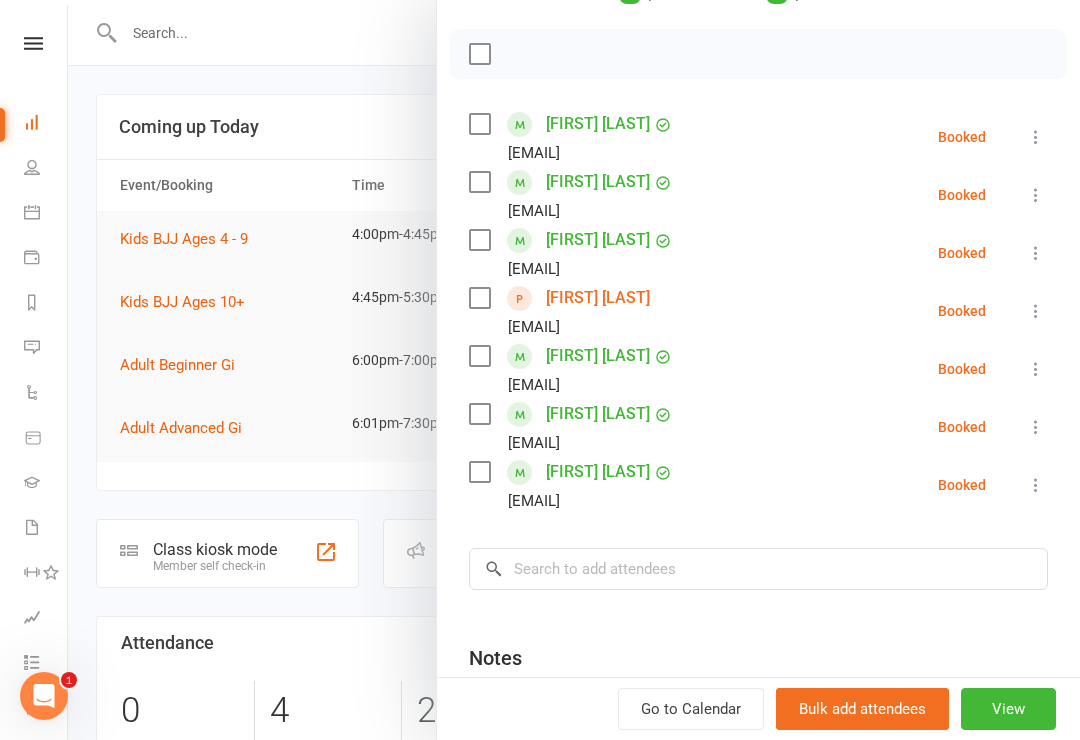 scroll, scrollTop: 266, scrollLeft: 0, axis: vertical 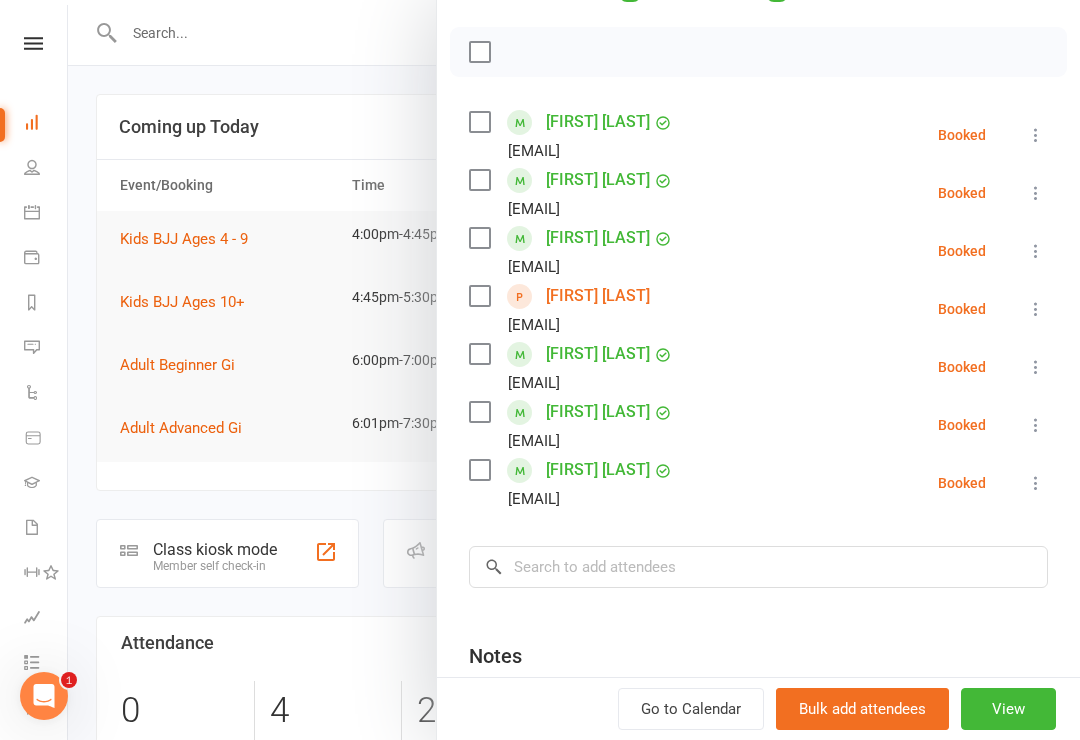 click on "[FIRST] [LAST]" at bounding box center [598, 412] 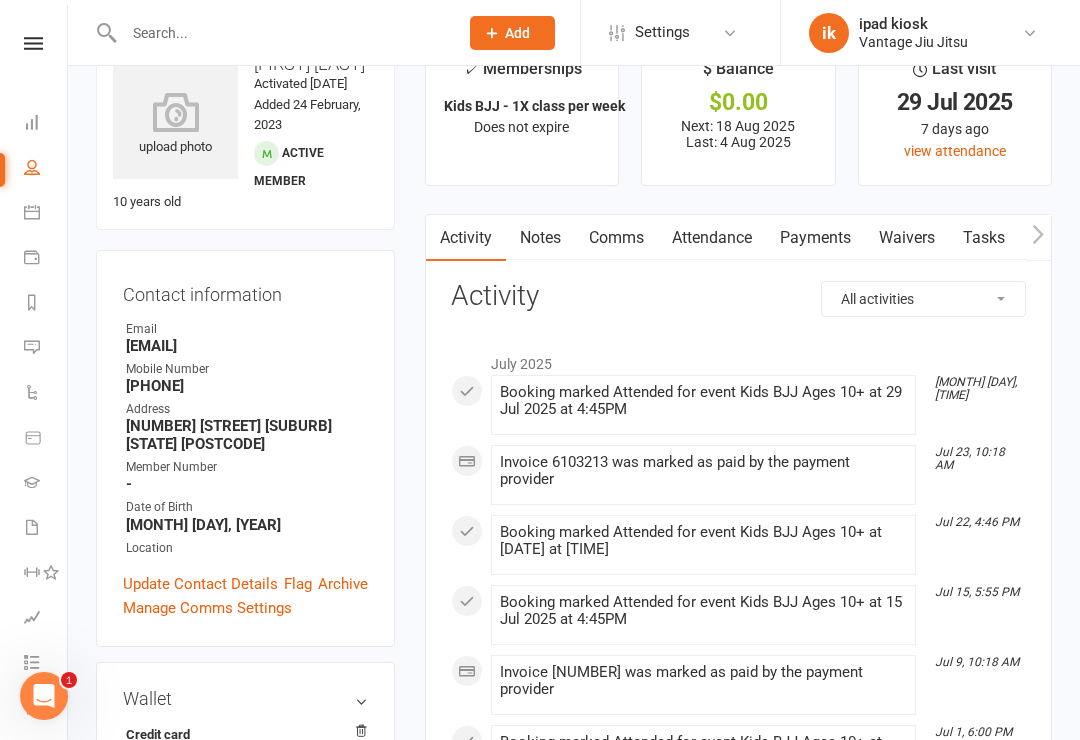 scroll, scrollTop: 0, scrollLeft: 0, axis: both 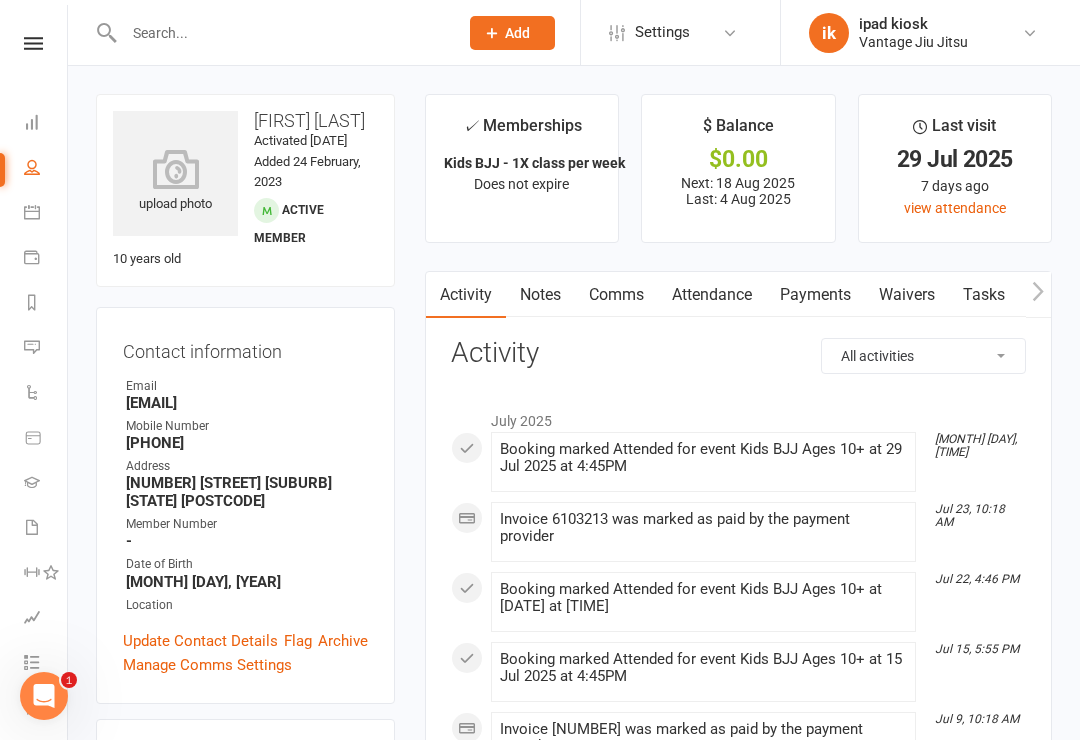 click on "Attendance" at bounding box center (712, 295) 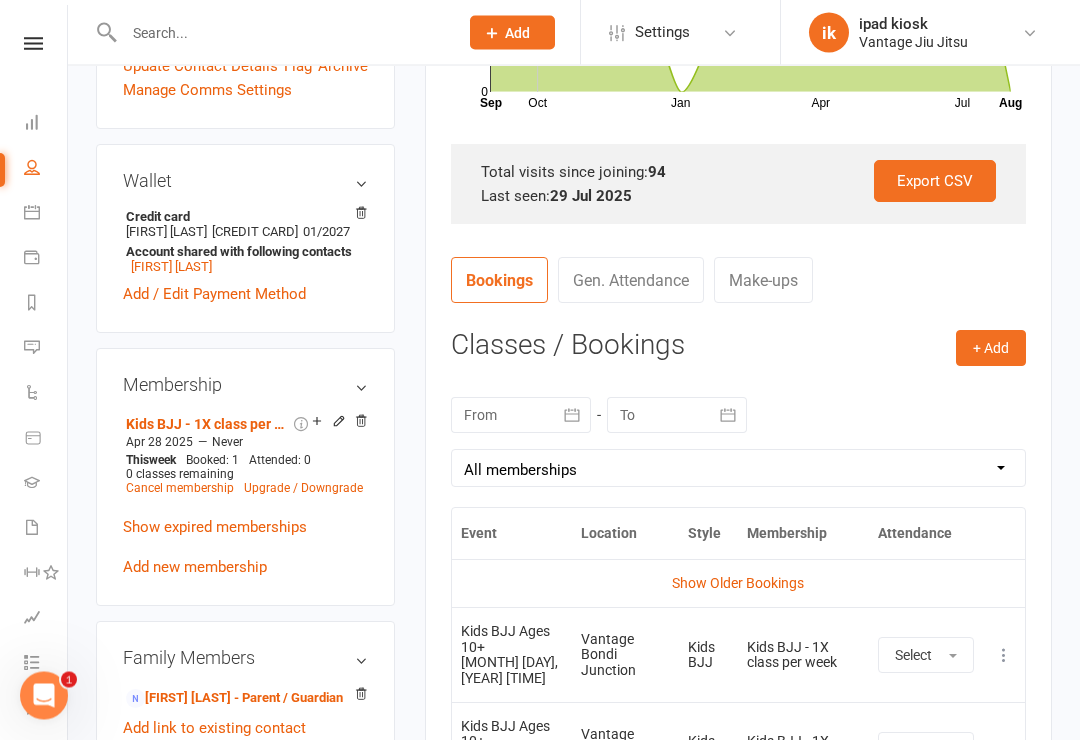 scroll, scrollTop: 573, scrollLeft: 0, axis: vertical 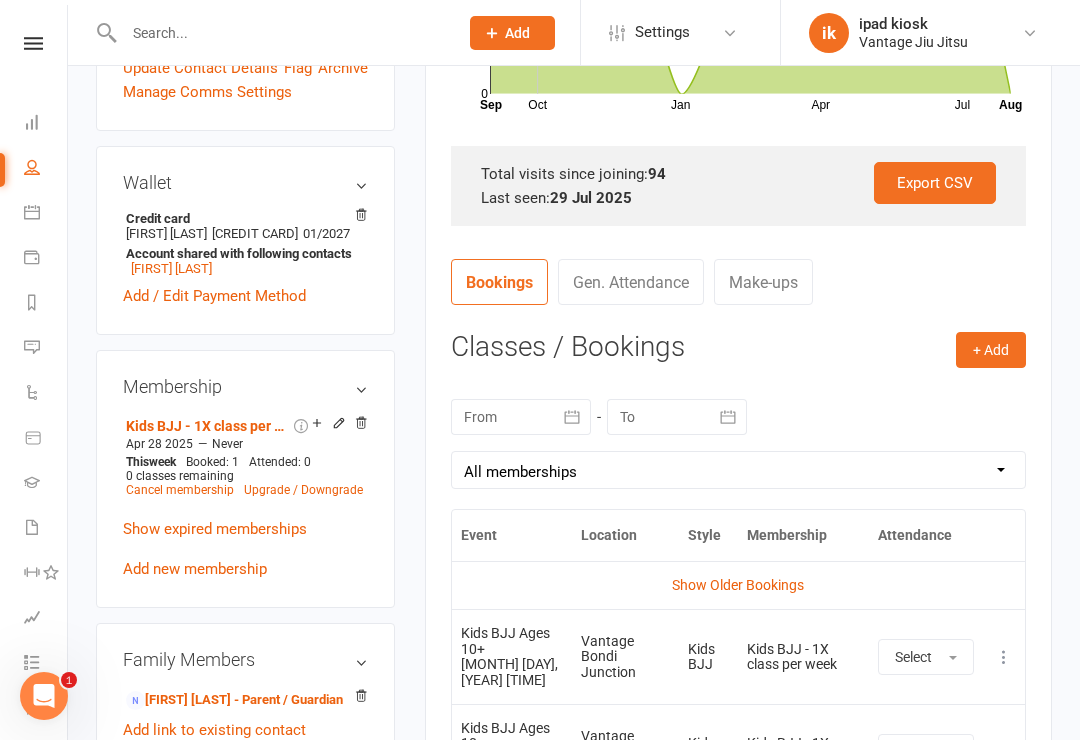 click on "Gen. Attendance" at bounding box center (631, 282) 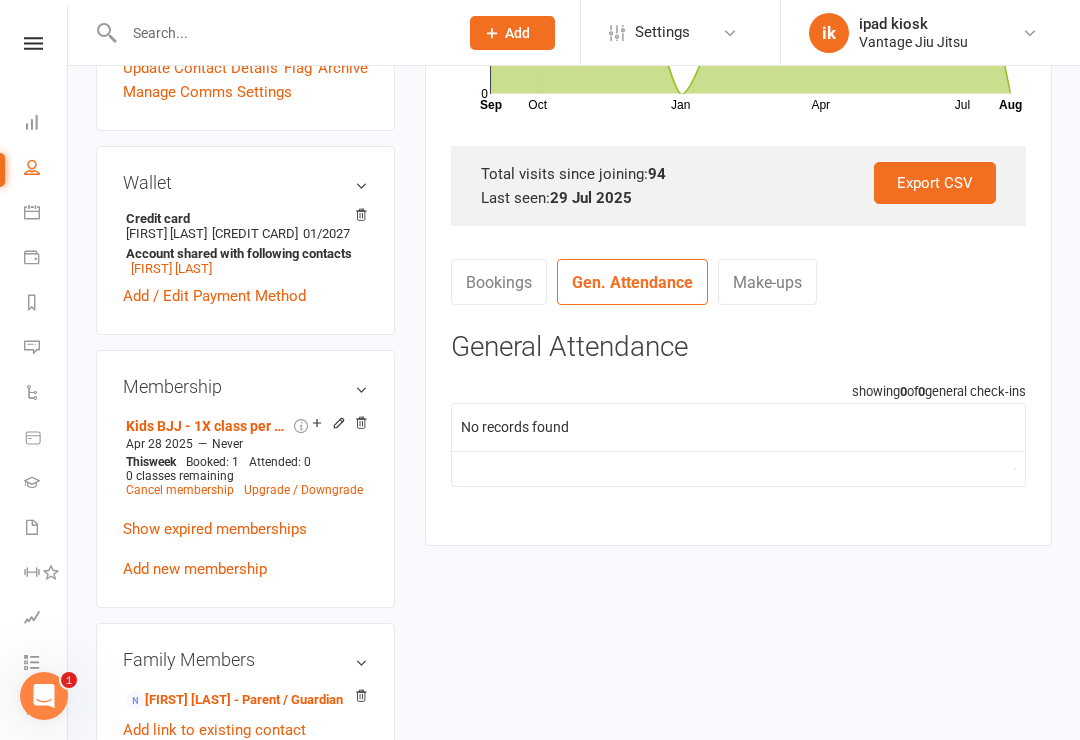 click on "Make-ups" at bounding box center (767, 282) 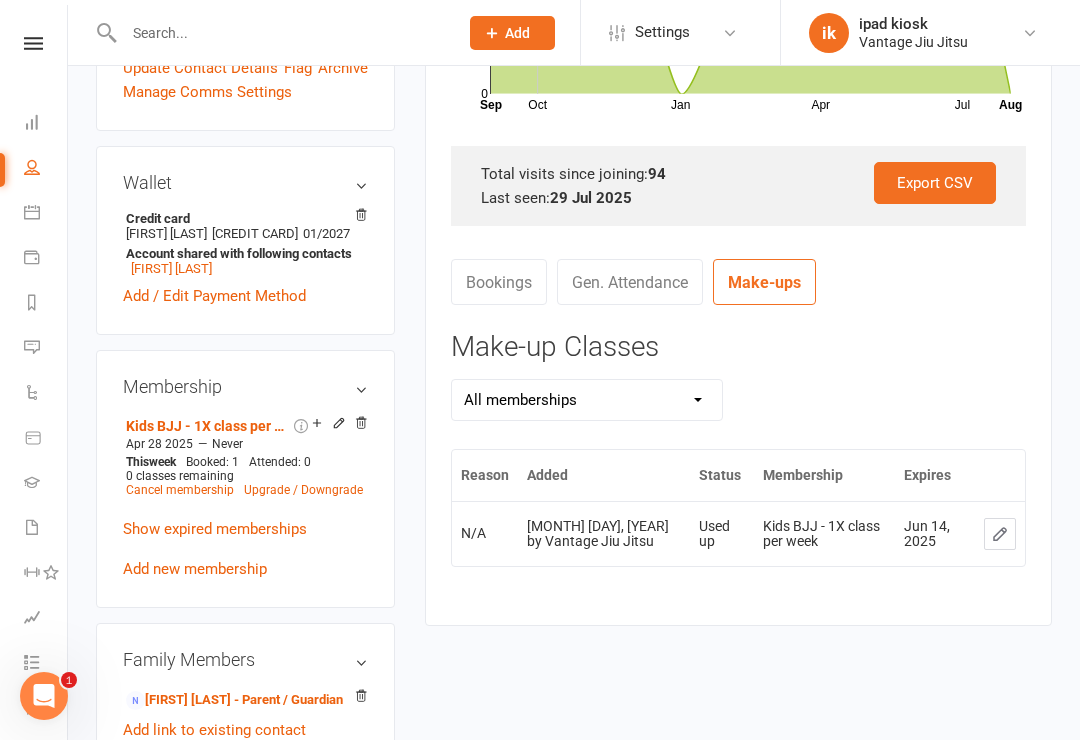 click on "Bookings" at bounding box center (499, 282) 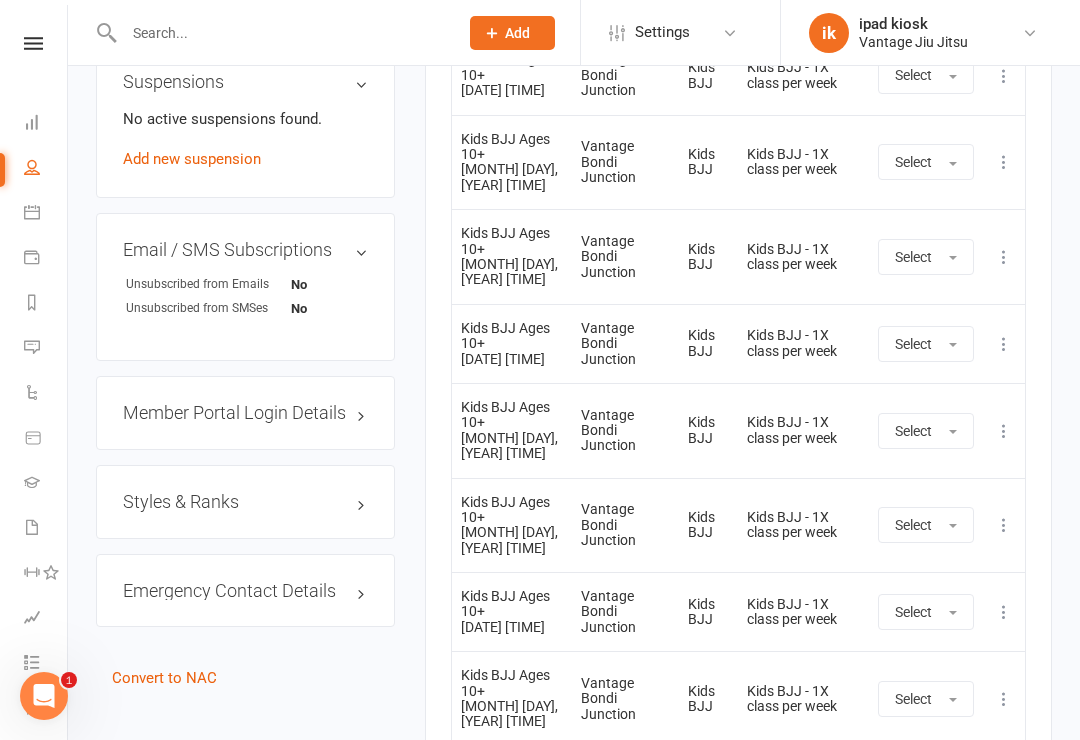 scroll, scrollTop: 1334, scrollLeft: 0, axis: vertical 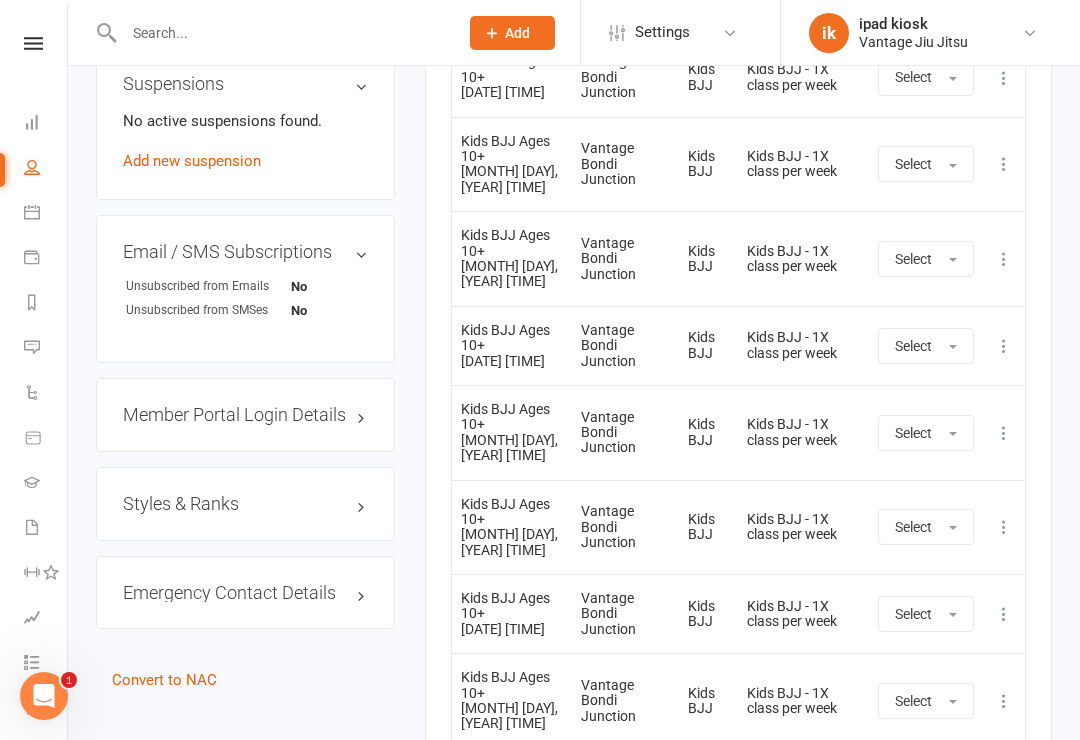 click on "Styles & Ranks" at bounding box center [245, 504] 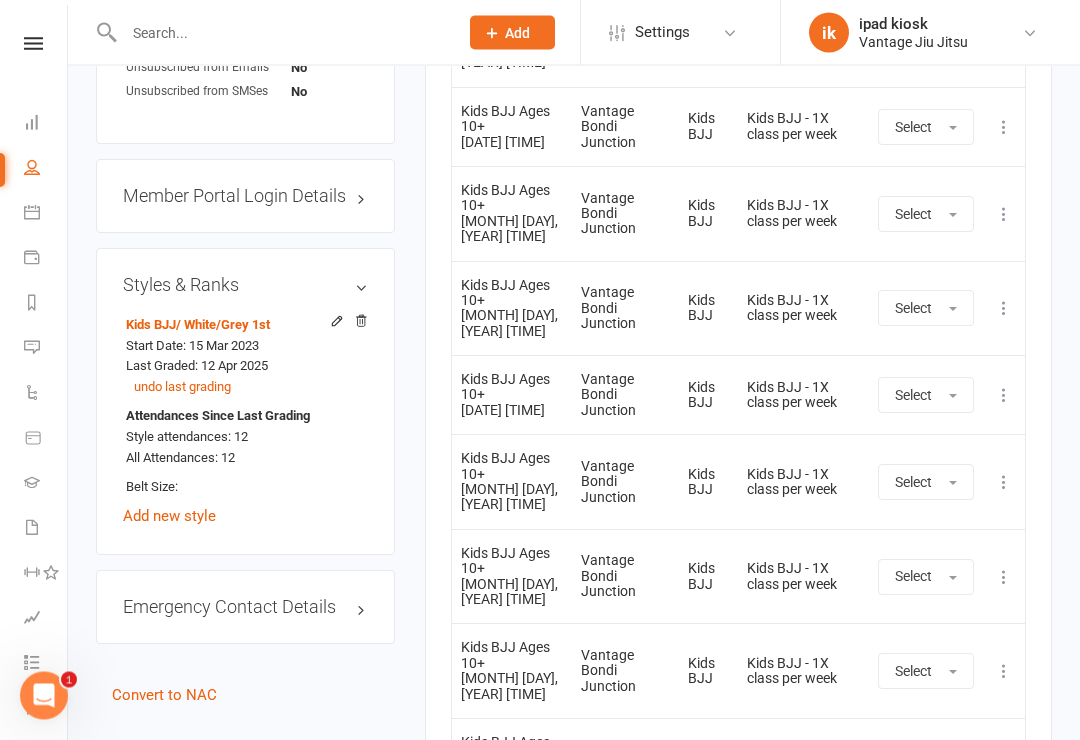 scroll, scrollTop: 1553, scrollLeft: 0, axis: vertical 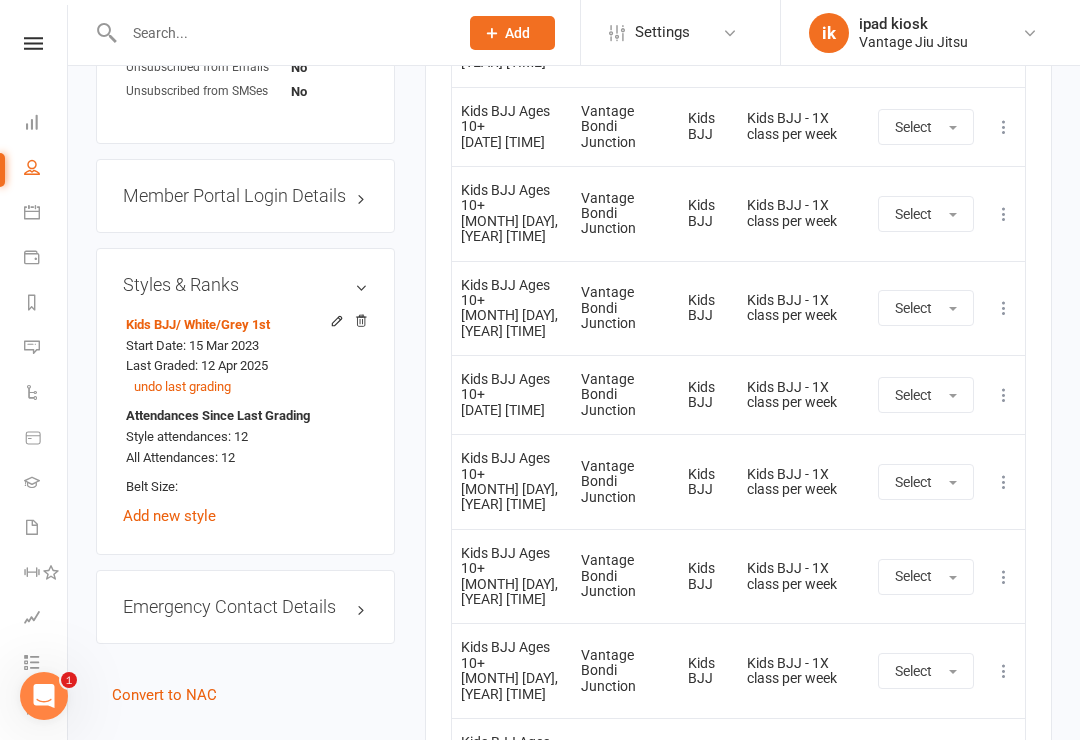 click at bounding box center (32, 122) 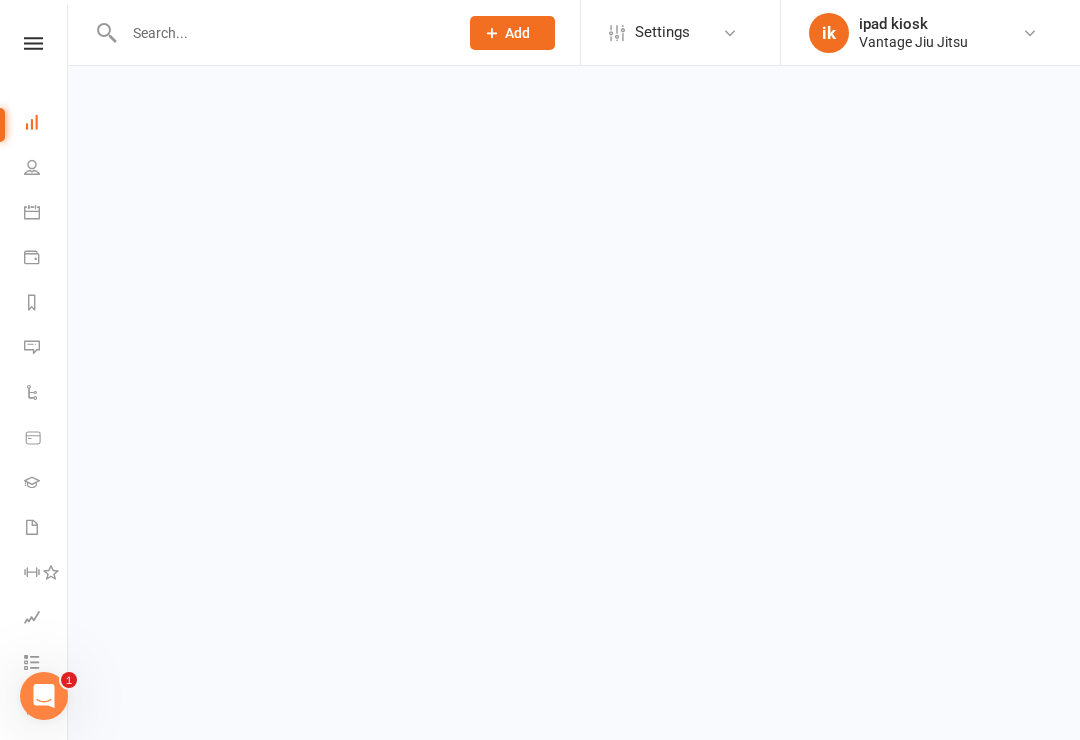 scroll, scrollTop: 0, scrollLeft: 0, axis: both 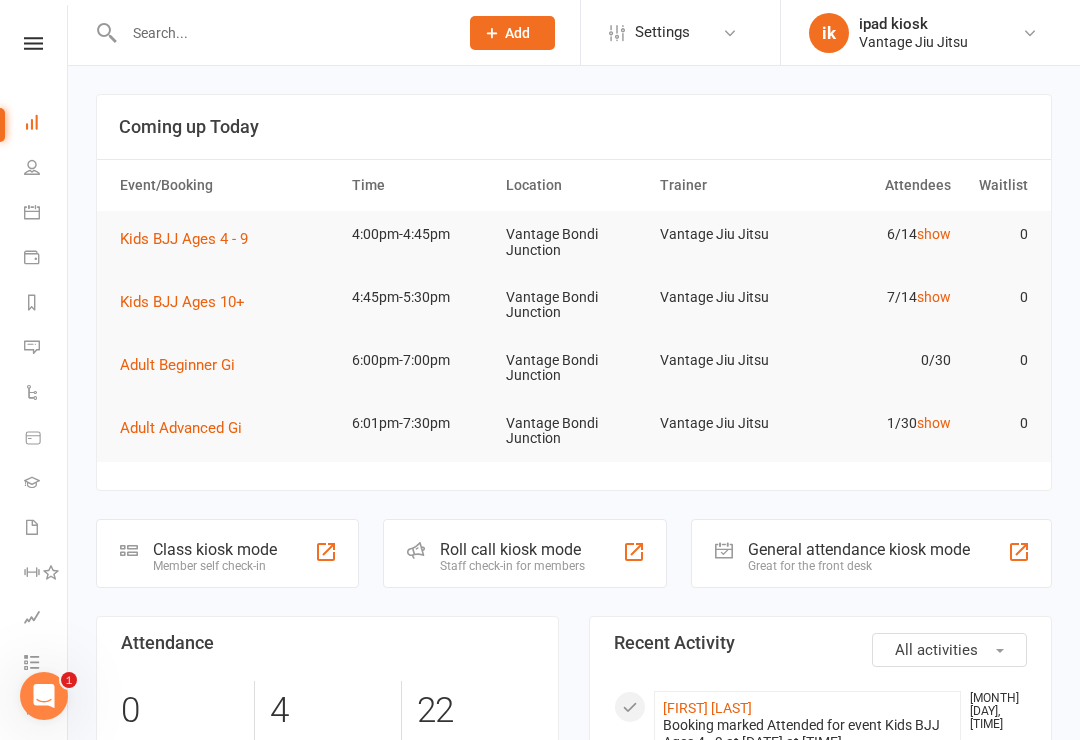 click on "Kids BJJ Ages 10+" at bounding box center [182, 302] 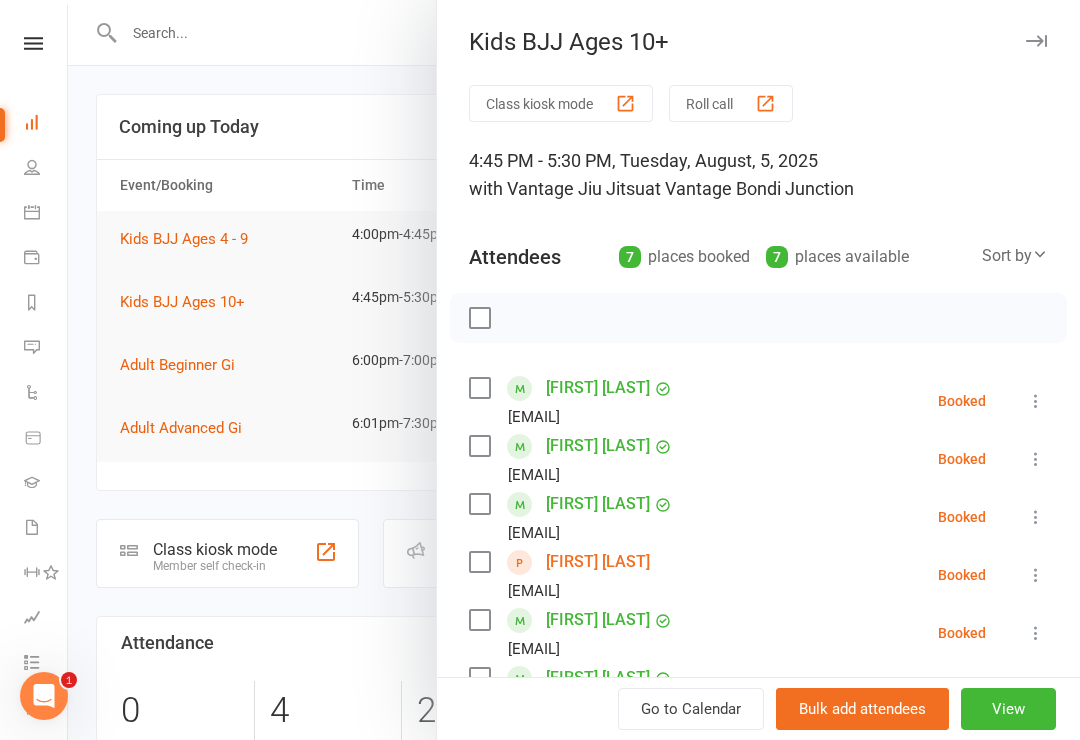 click at bounding box center (574, 370) 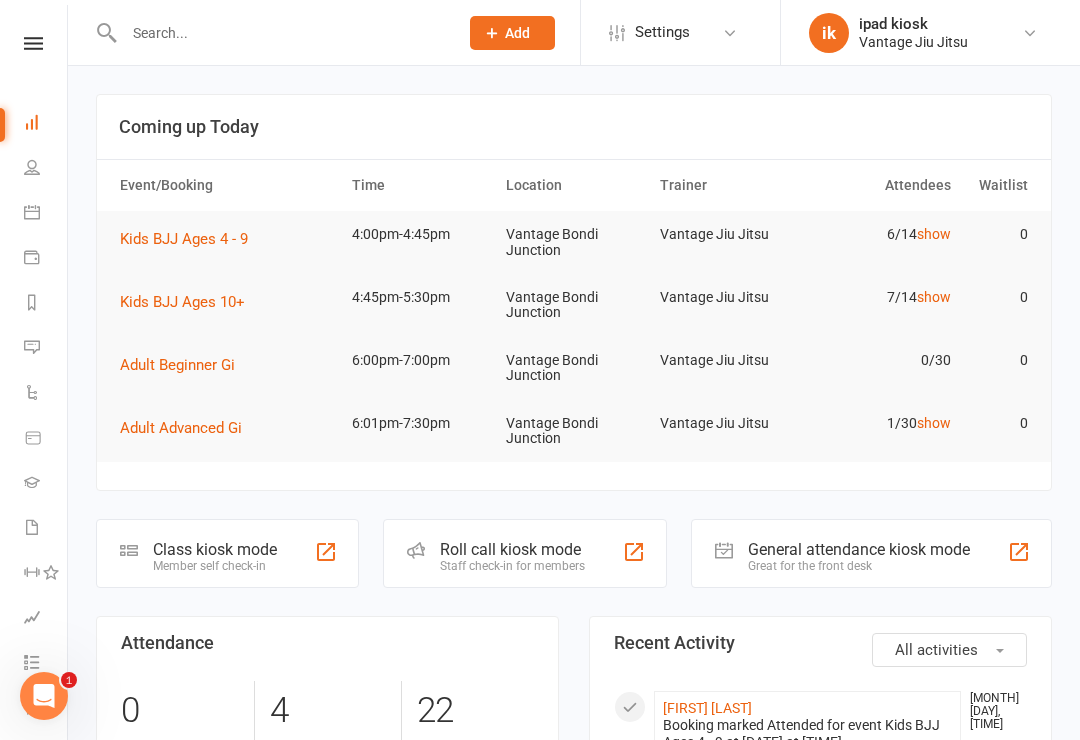 click on "Kids BJJ Ages 4 - 9" at bounding box center [184, 239] 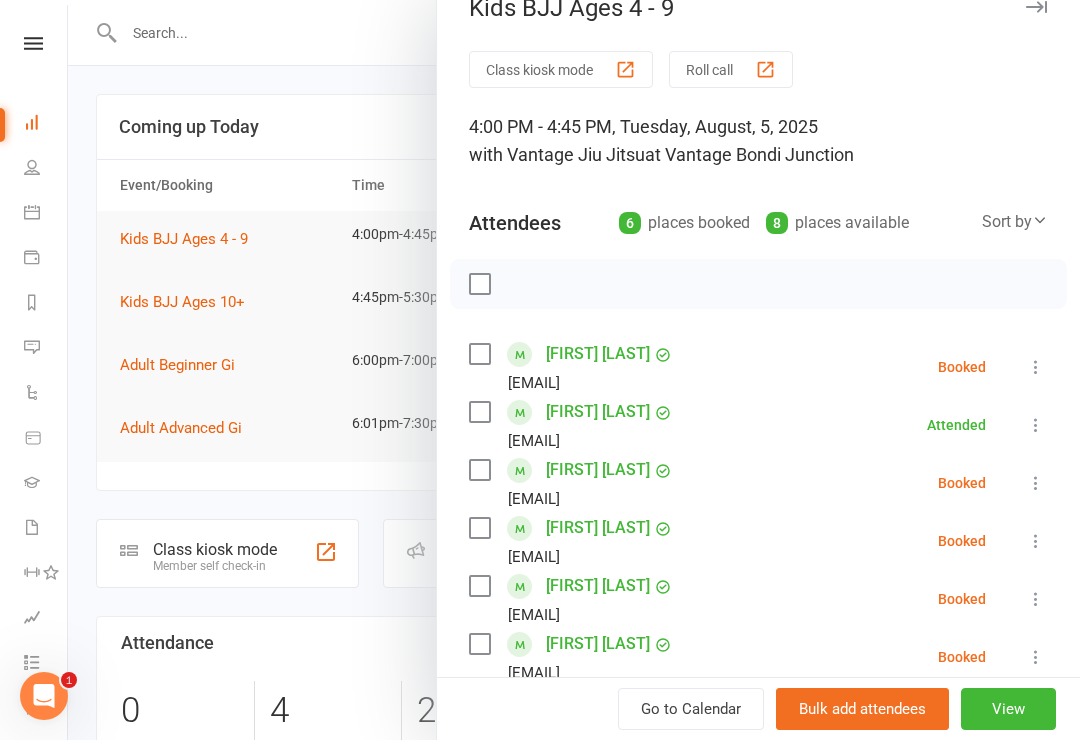 scroll, scrollTop: 36, scrollLeft: 0, axis: vertical 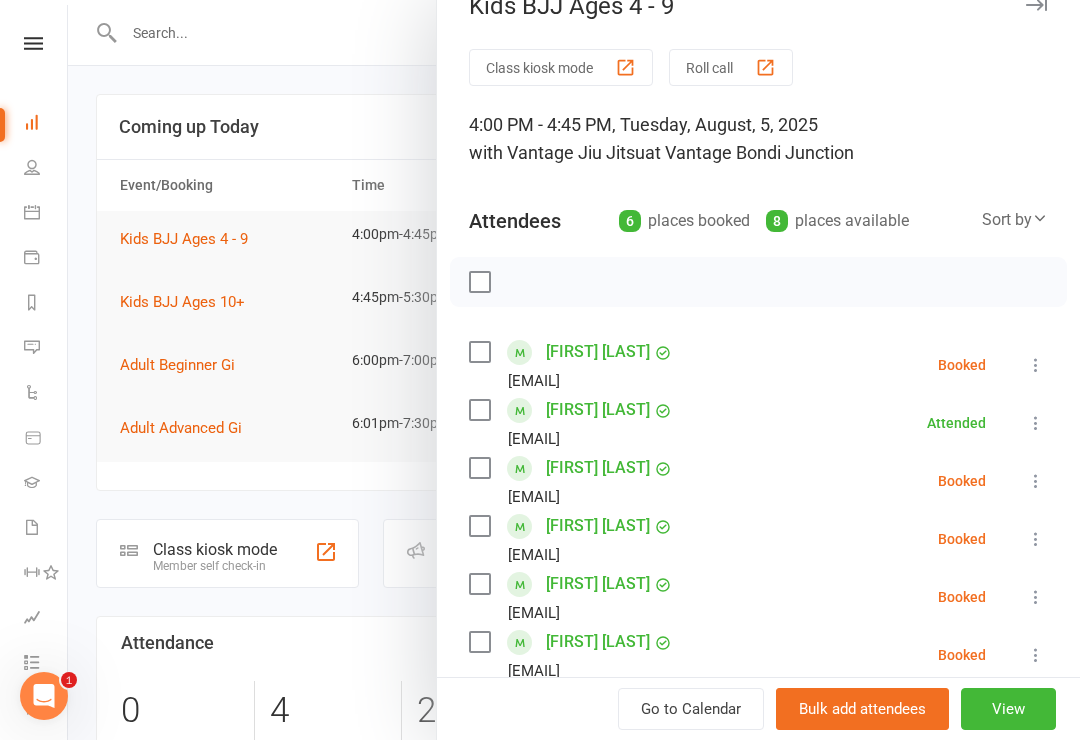 click on "[FIRST] [LAST]" at bounding box center (598, 410) 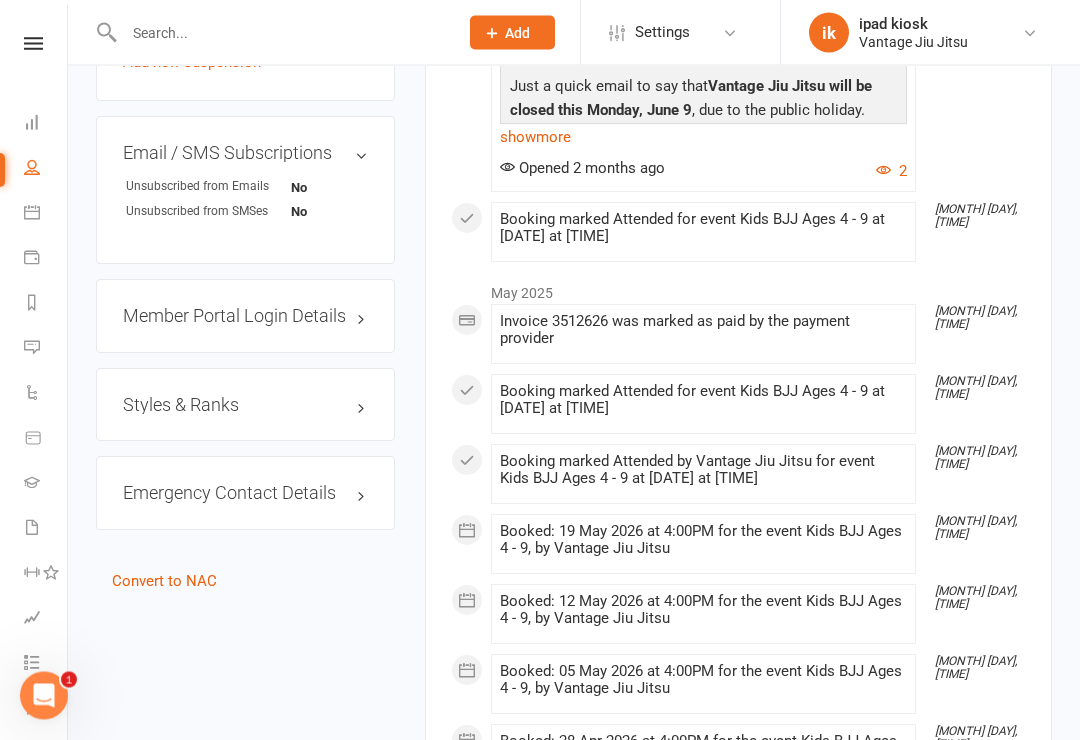 scroll, scrollTop: 1452, scrollLeft: 0, axis: vertical 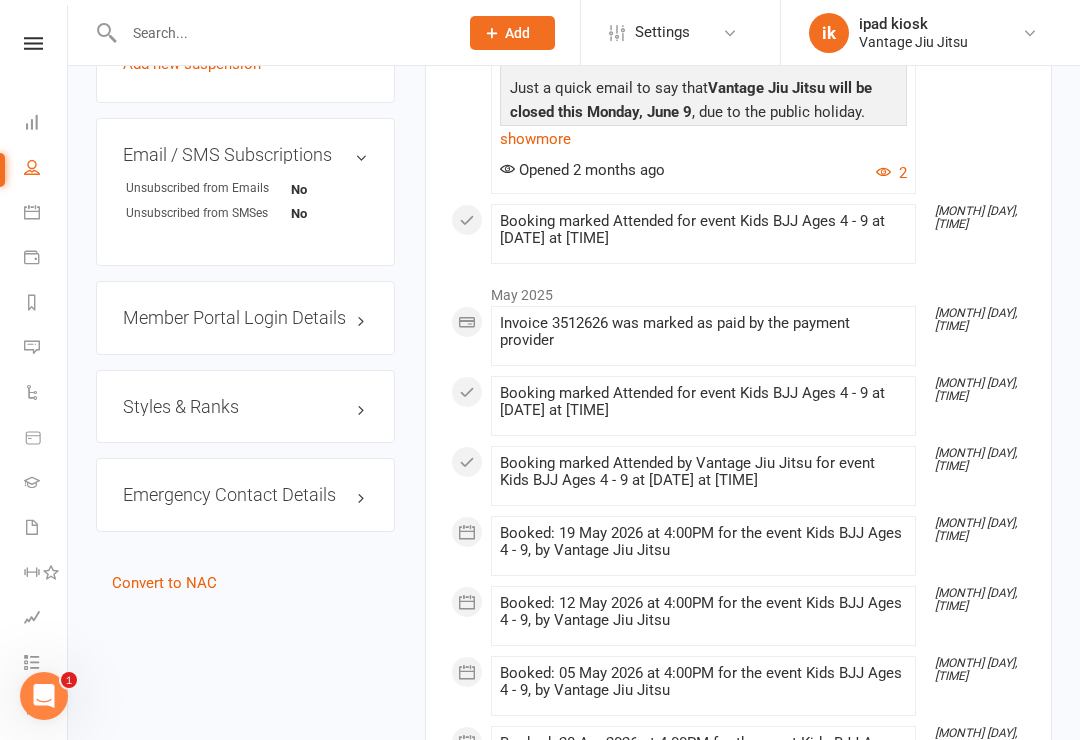click on "Styles & Ranks" at bounding box center [245, 407] 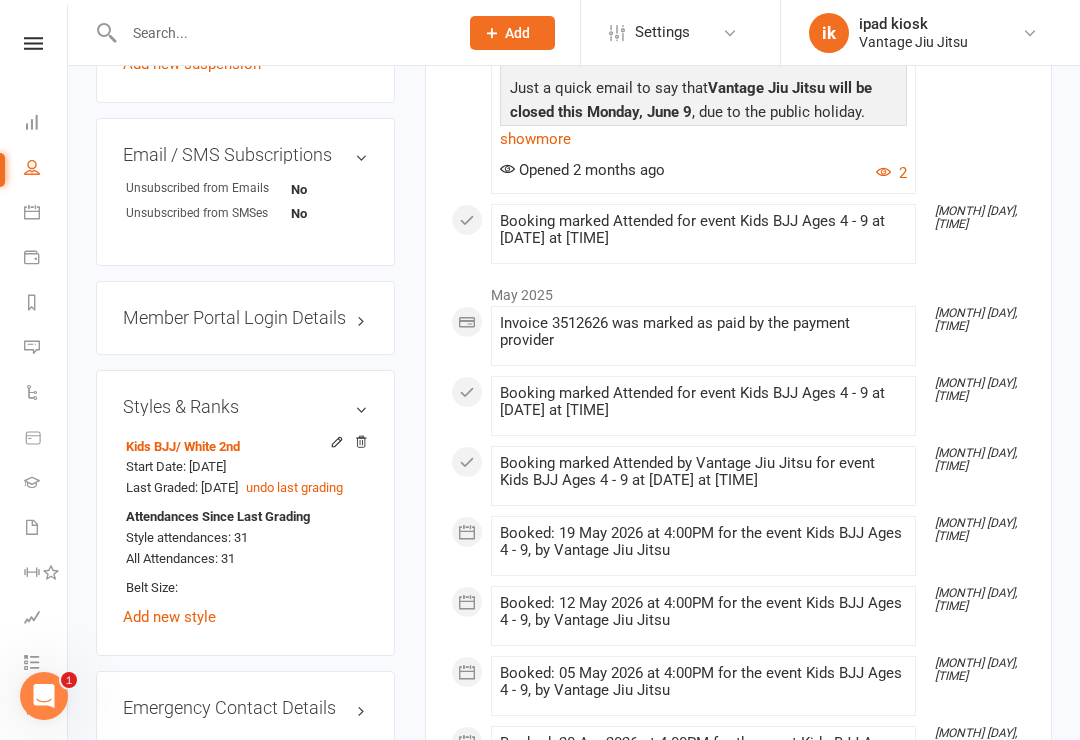 click 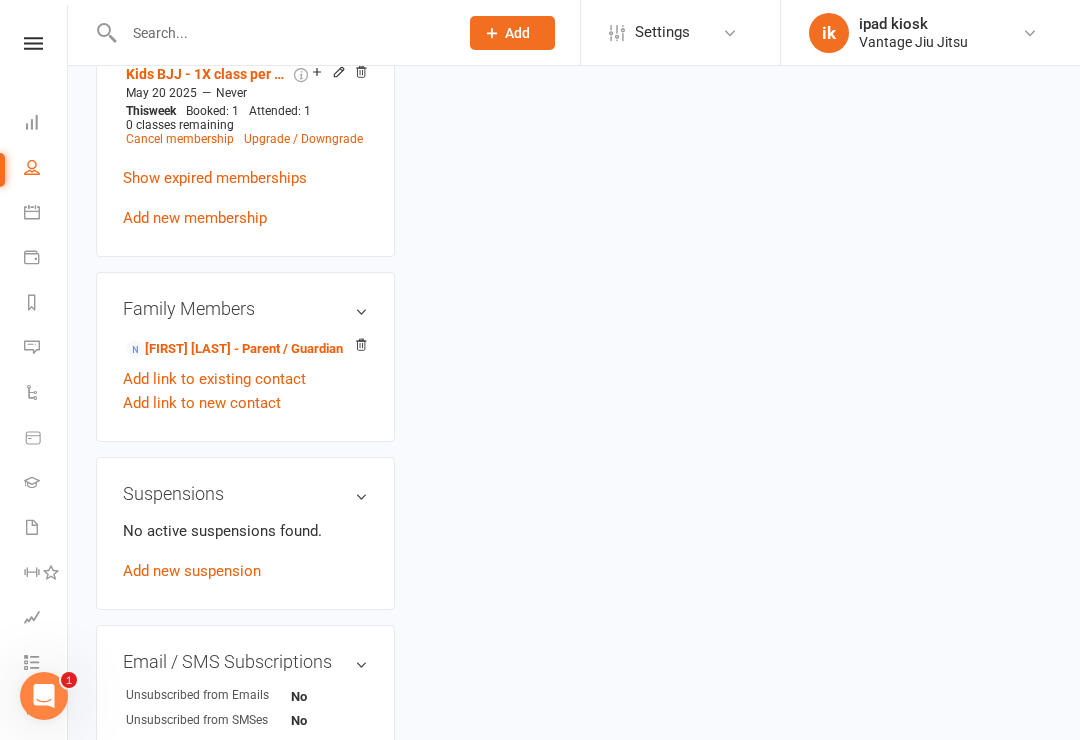 scroll, scrollTop: 170, scrollLeft: 0, axis: vertical 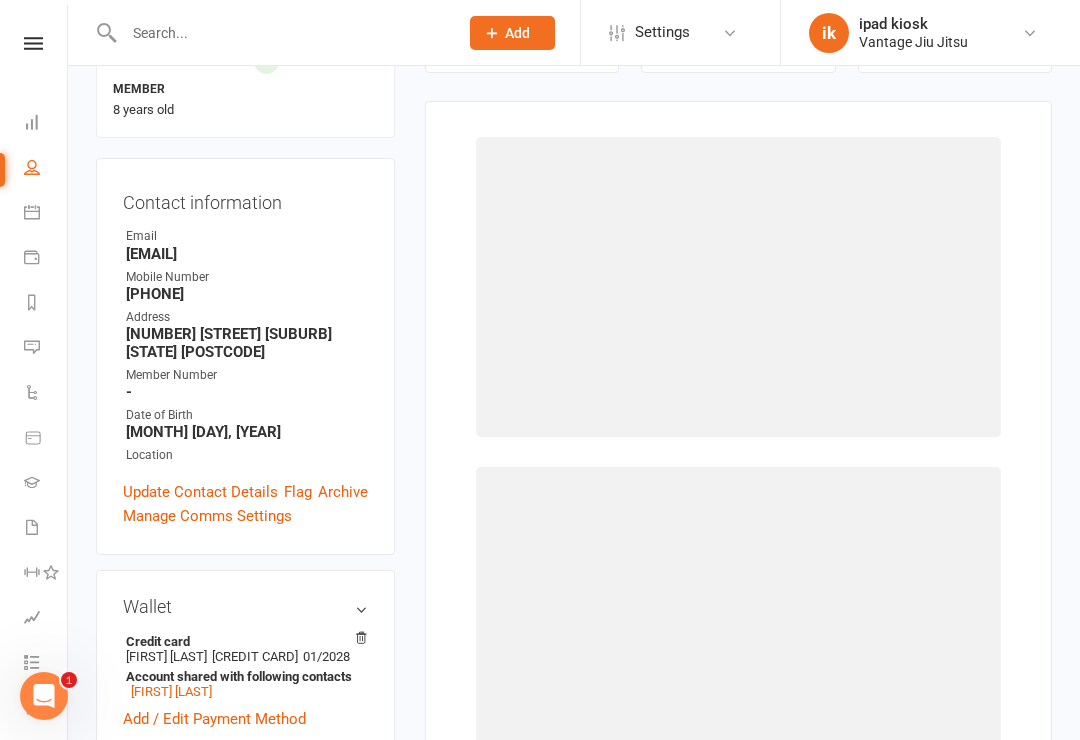 select on "1497" 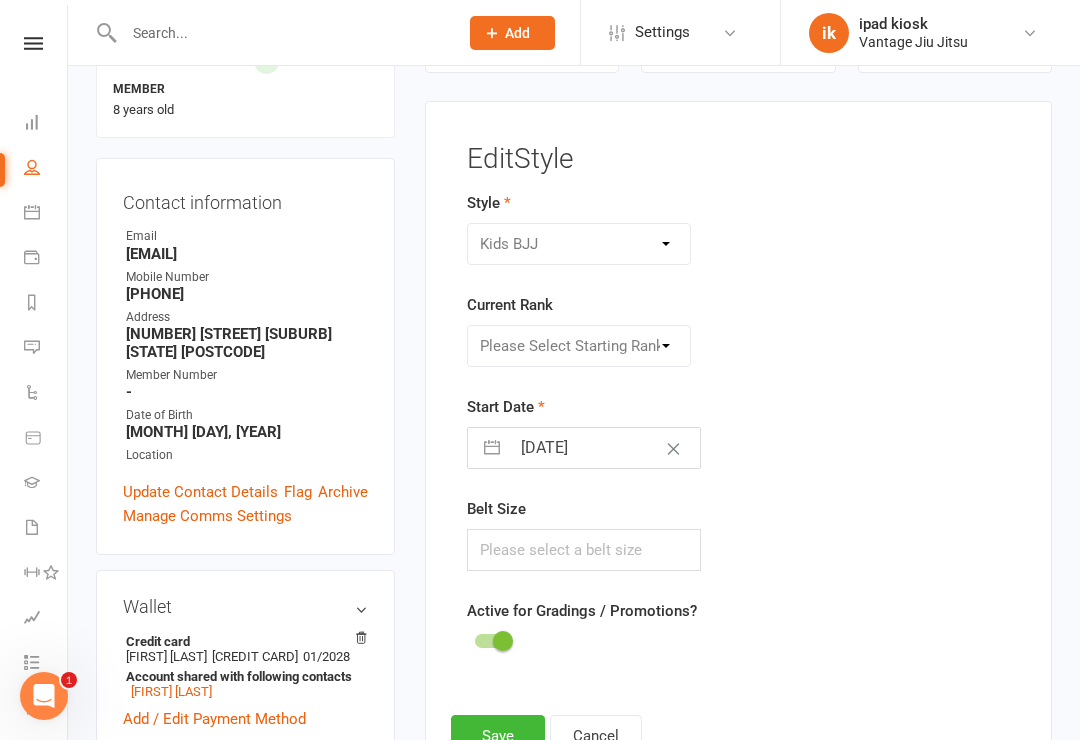 click on "Please Select Starting Rank White White 1st White 2nd White 3rd White 4th White/Grey White/Grey 1st White/Grey 2nd White/Grey 3rd White/Grey 4th Grey Grey 1st Grey 2nd Grey 3rd Grey 4th Grey/Black Grey/Black 1st Grey/Black 2nd Grey/Black 3rd Grey/Black 4th Yellow/White Yellow/White 1st Yellow/White 2nd Yellow/White 3rd Yellow/White 4th Yellow Yellow 1st Yellow 2nd Yellow 3rd Yellow 4th Yellow/Black" at bounding box center (579, 346) 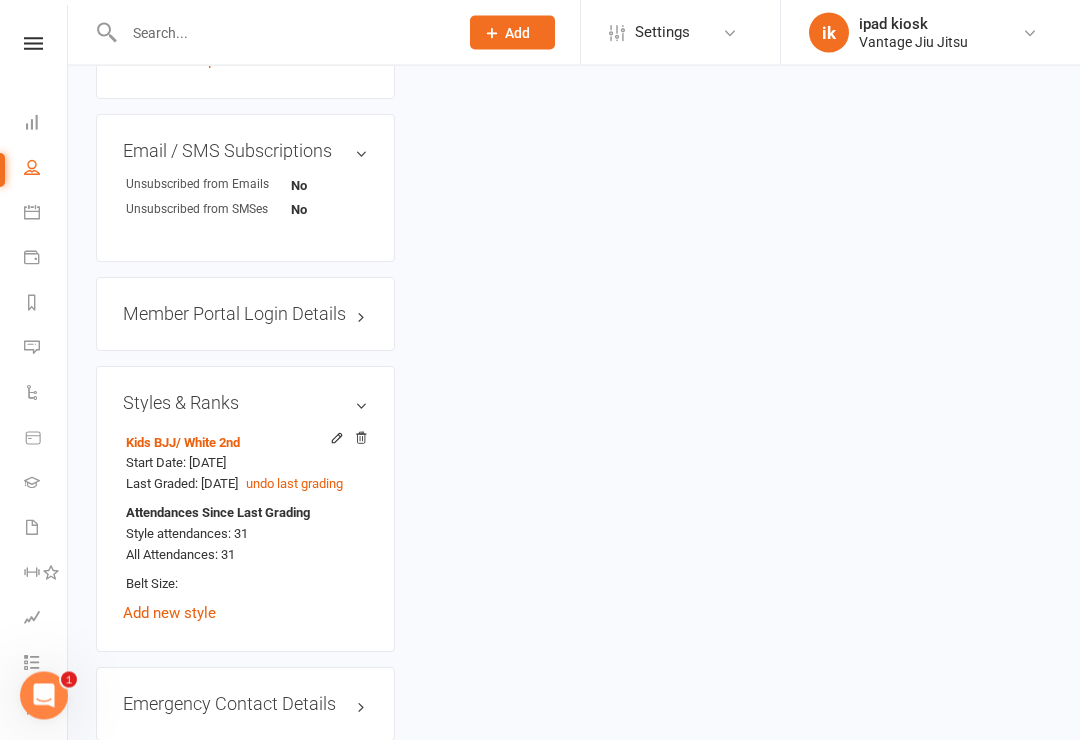 scroll, scrollTop: 1457, scrollLeft: 0, axis: vertical 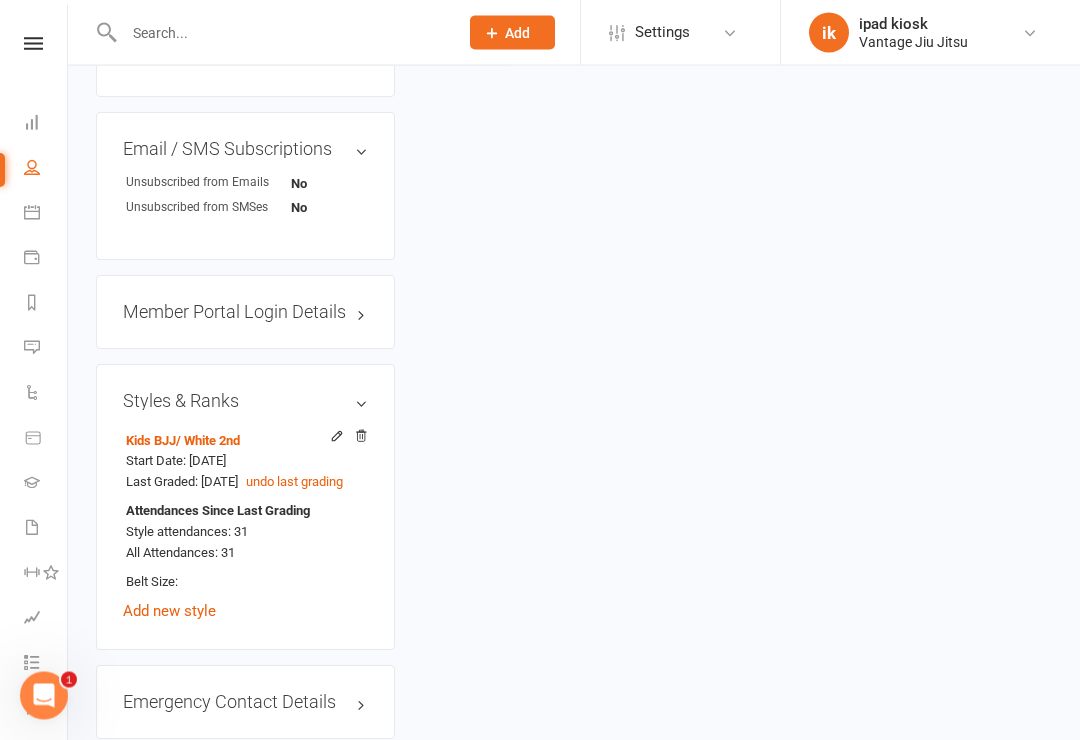 click on "upload photo [FIRST] Activated [DATE] Added [DATE]   Active member 8 years old  Contact information Owner   Email  [EMAIL]
Mobile Number  [PHONE]
Address  [NUMBER] [STREET] [CITY] [STATE] [POSTAL_CODE]
Member Number  -
Date of Birth  [MONTH] [DAY], [YEAR]
Location
Update Contact Details Flag Archive Manage Comms Settings
Wallet Credit card [FIRST]  xxxx xxxx xxxx [NUMBER]  [DATE] Account shared with following contacts [FIRST]
Add / Edit Payment Method
Membership      Kids BJJ - 1X class per week [DATE] — Never This  week Booked: 1 Attended: 1 0 classes remaining    Cancel membership Upgrade / Downgrade Show expired memberships Add new membership
Family Members   [FIRST] - Parent / Guardian Add link to existing contact  Add link to new contact
Suspensions  No active suspensions found. Add new suspension
Email / SMS Subscriptions  edit Unsubscribed from Emails No
Unsubscribed from SMSes No
Member Portal Login Details  Styles & Ranks  Kids BJJ" at bounding box center (574, -280) 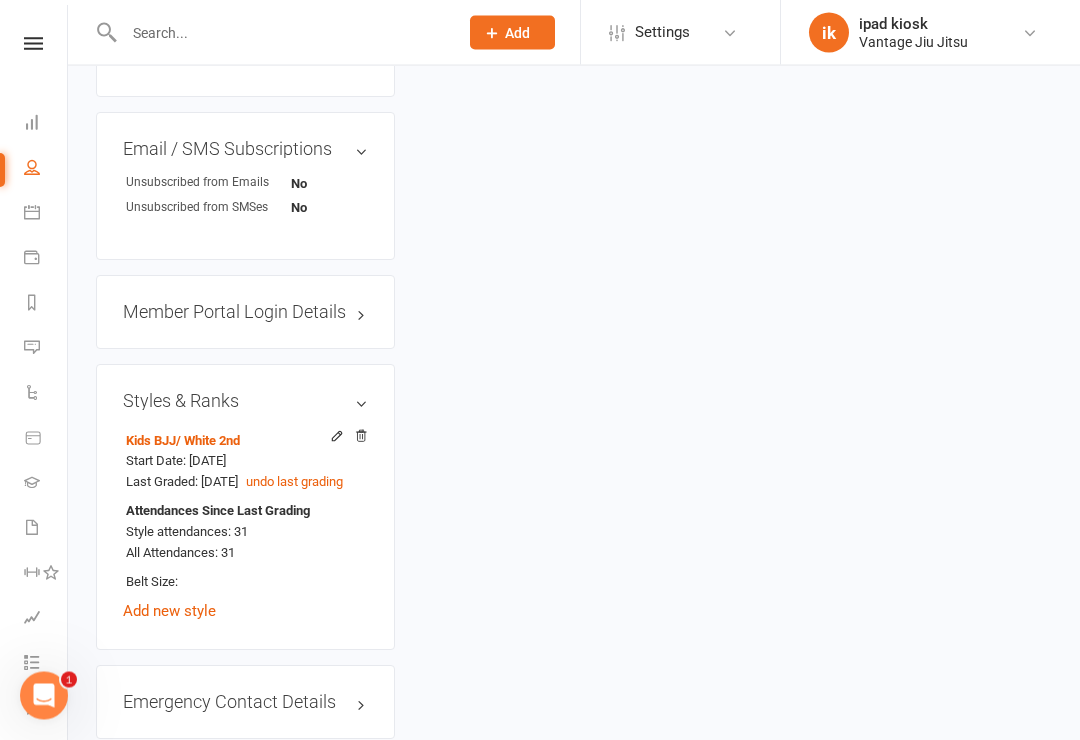 click on "Styles & Ranks" at bounding box center [245, 402] 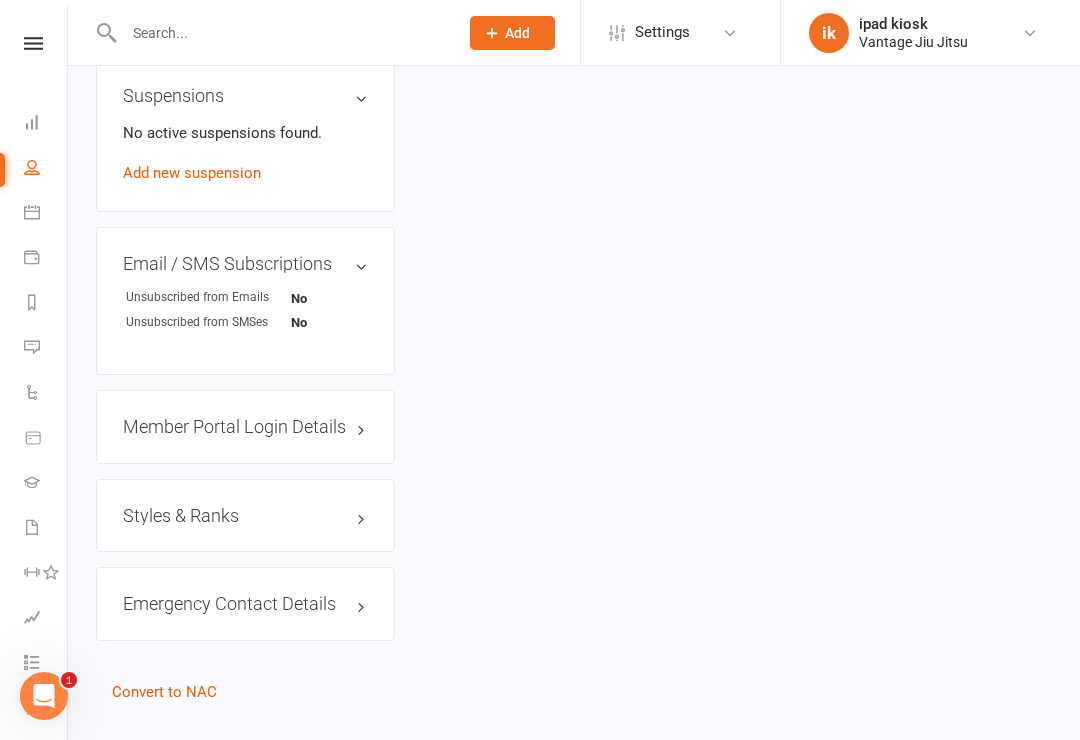 click on "Styles & Ranks" at bounding box center (245, 516) 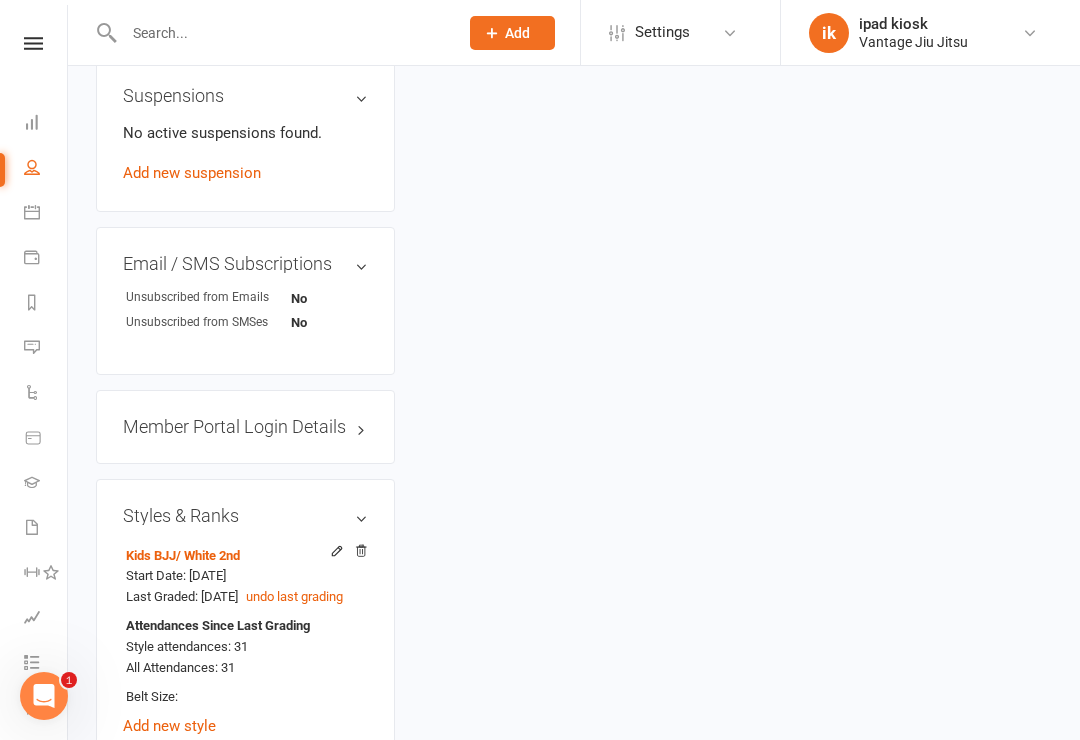 click on "Add new style" at bounding box center (169, 726) 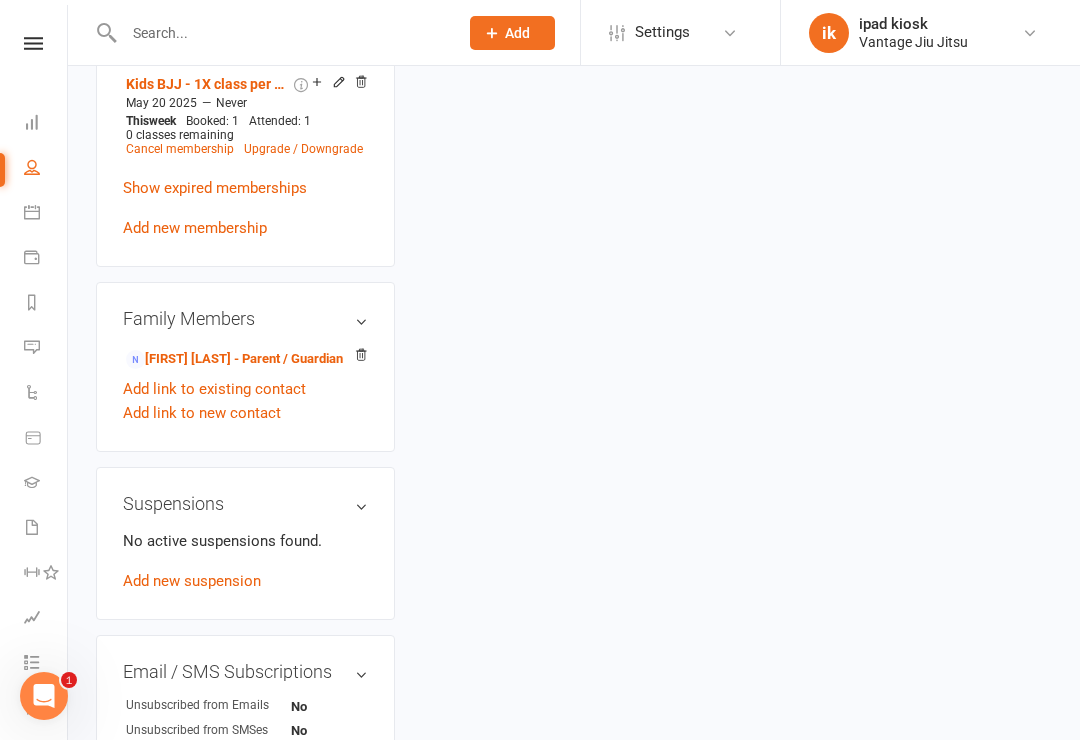 scroll, scrollTop: 170, scrollLeft: 0, axis: vertical 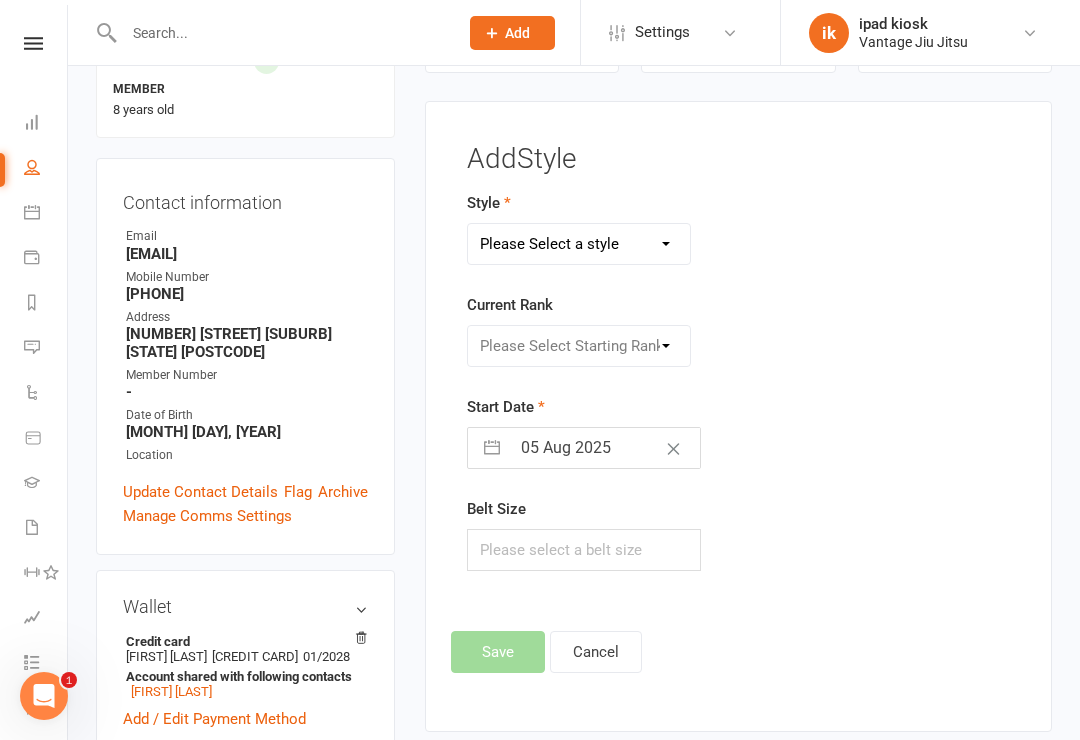 click on "Please Select a style Adult BJJ Kids BJJ" at bounding box center [579, 244] 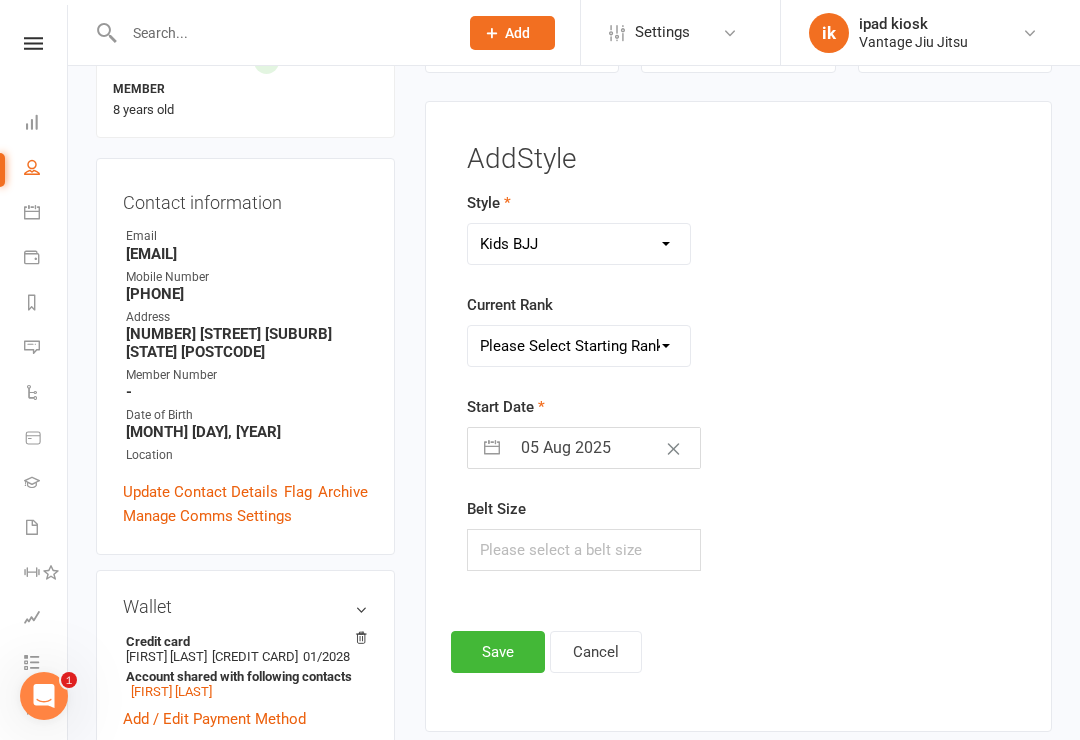 click on "Please Select Starting Rank White White 1st White 2nd White 3rd White 4th White/Grey White/Grey 1st White/Grey 2nd White/Grey 3rd White/Grey 4th Grey Grey 1st Grey 2nd Grey 3rd Grey 4th Grey/Black Grey/Black 1st Grey/Black 2nd Grey/Black 3rd Grey/Black 4th Yellow/White Yellow/White 1st Yellow/White 2nd Yellow/White 3rd Yellow/White 4th Yellow Yellow 1st Yellow 2nd Yellow 3rd Yellow 4th Yellow/Black" at bounding box center (579, 346) 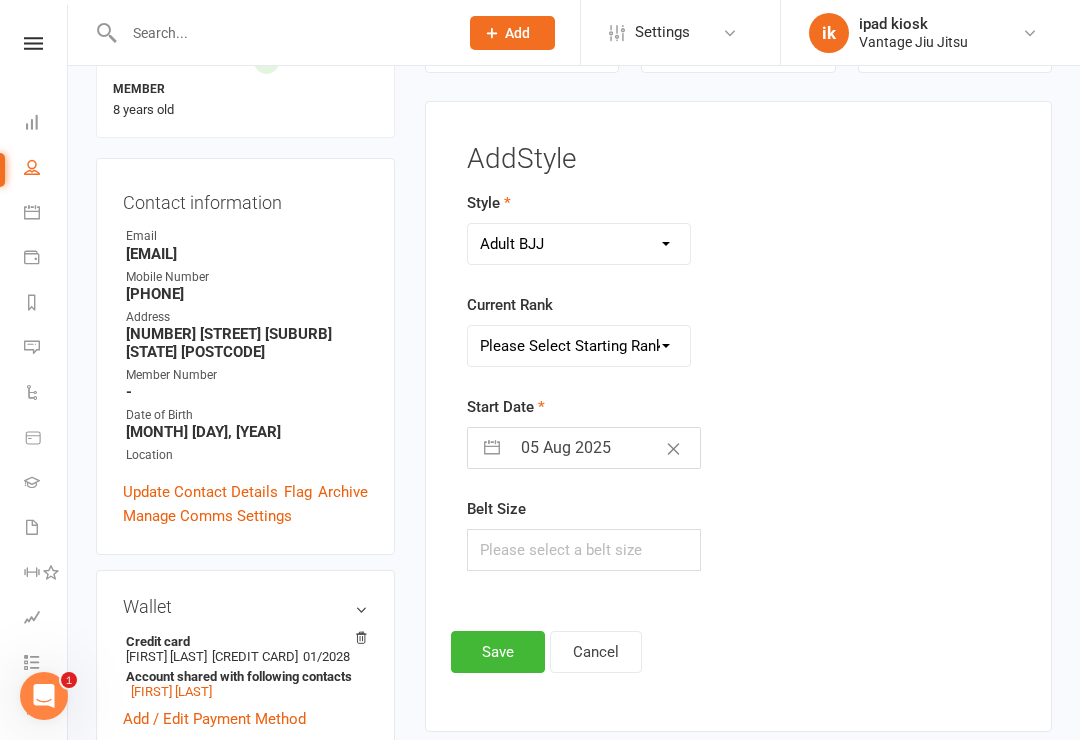 click on "Please Select Starting Rank White White 1st White 2nd White 3rd White 4th Blue Blue 1st Blue 2nd Blue 3rd Blue 4th Purple Purple 1st Purple 2nd Purple 3rd Purple 4th Brown Brown 1st Brown 2nd Brown 3rd Brown 4th Black" at bounding box center (579, 346) 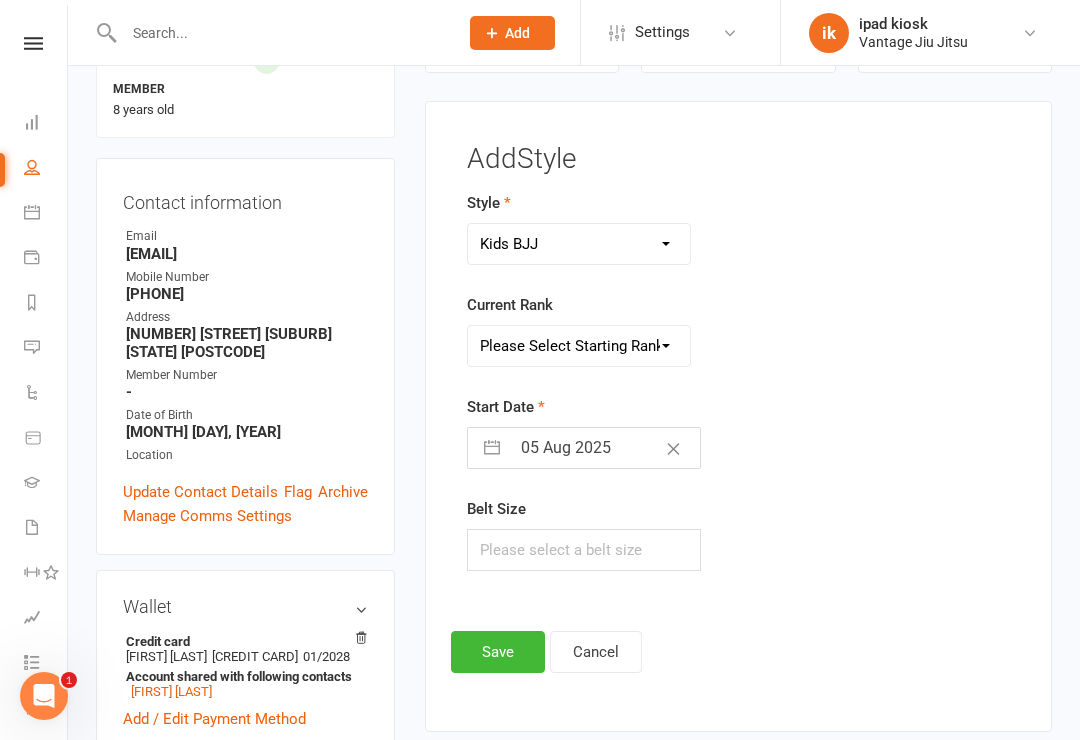 click on "Please Select Starting Rank White White 1st White 2nd White 3rd White 4th White/Grey White/Grey 1st White/Grey 2nd White/Grey 3rd White/Grey 4th Grey Grey 1st Grey 2nd Grey 3rd Grey 4th Grey/Black Grey/Black 1st Grey/Black 2nd Grey/Black 3rd Grey/Black 4th Yellow/White Yellow/White 1st Yellow/White 2nd Yellow/White 3rd Yellow/White 4th Yellow Yellow 1st Yellow 2nd Yellow 3rd Yellow 4th Yellow/Black" at bounding box center [579, 346] 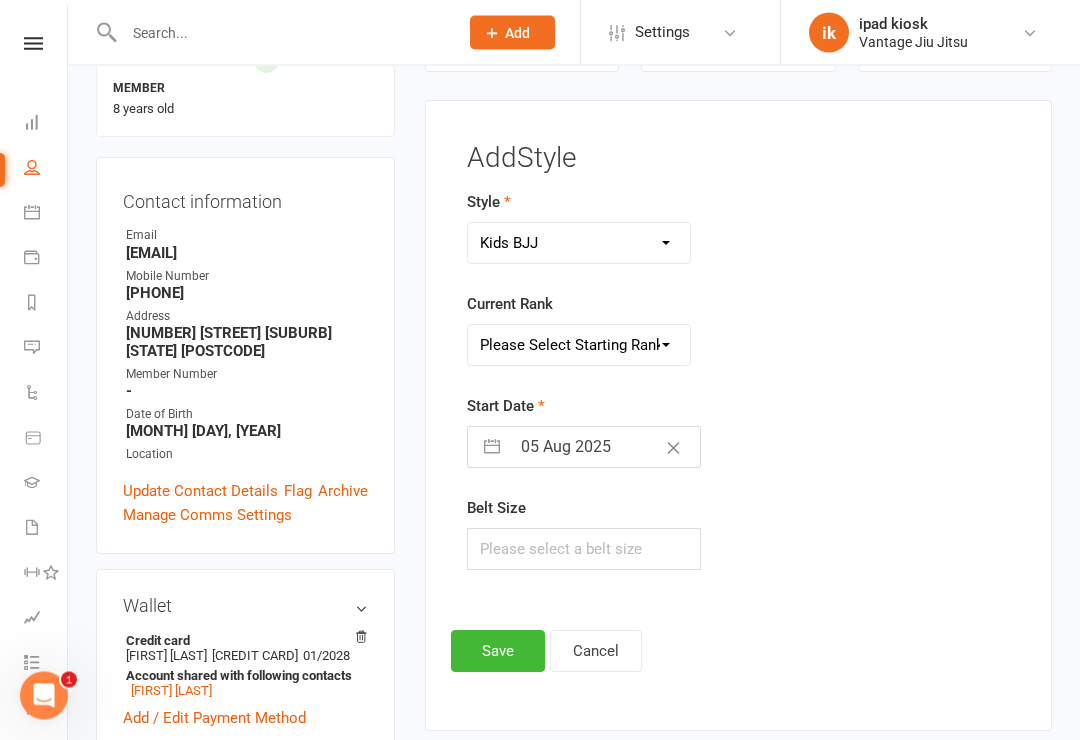 scroll, scrollTop: 172, scrollLeft: 0, axis: vertical 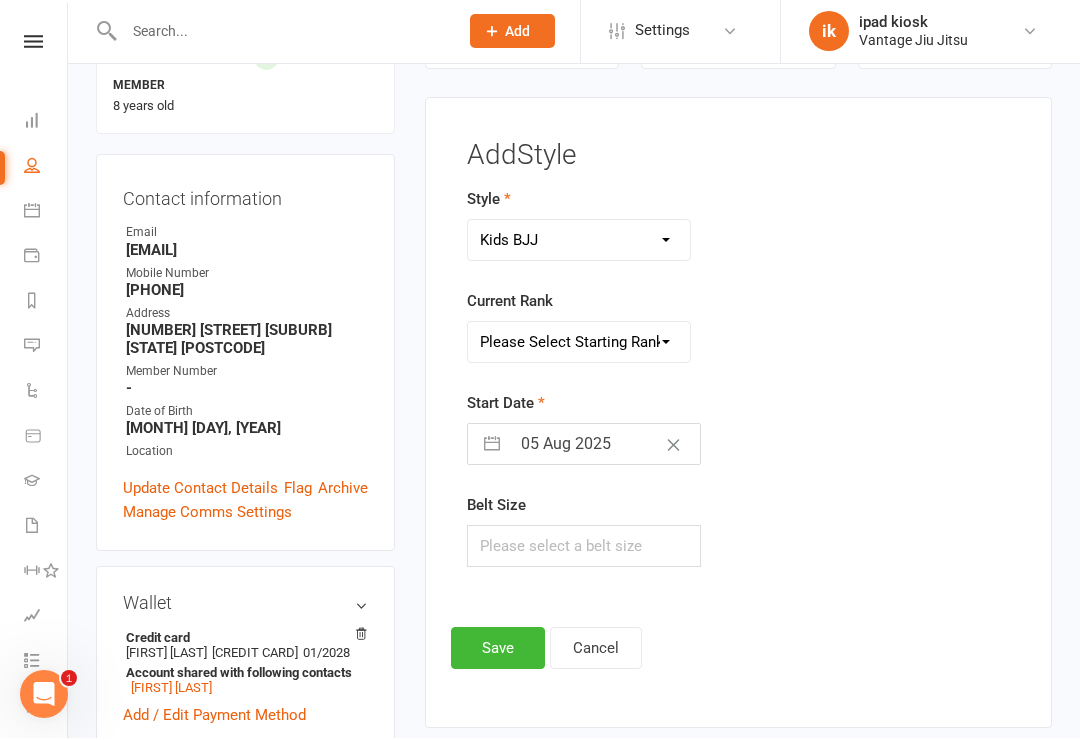 click on "Cancel" at bounding box center (596, 650) 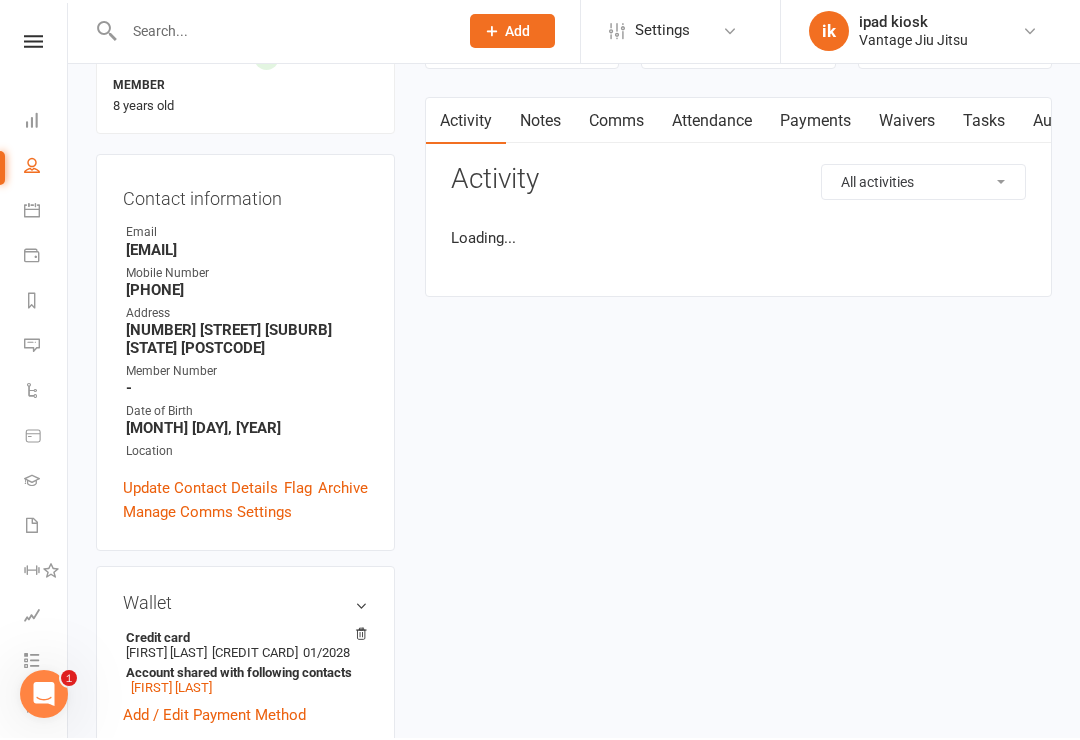 scroll, scrollTop: 174, scrollLeft: 0, axis: vertical 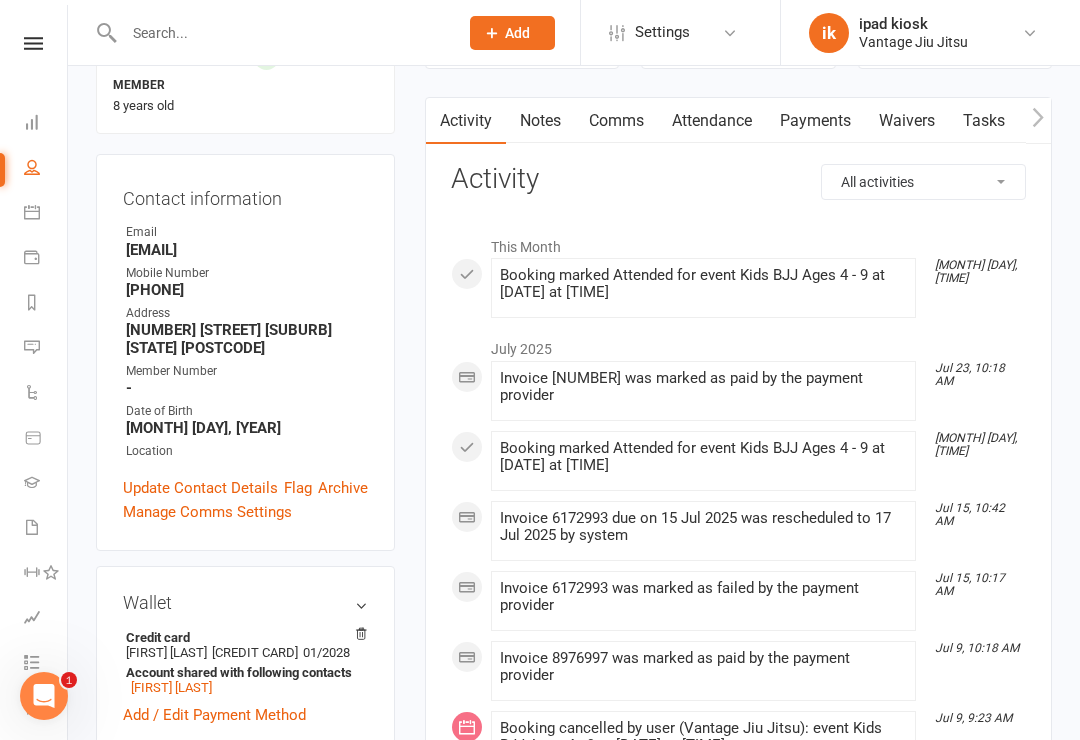 click at bounding box center [32, 122] 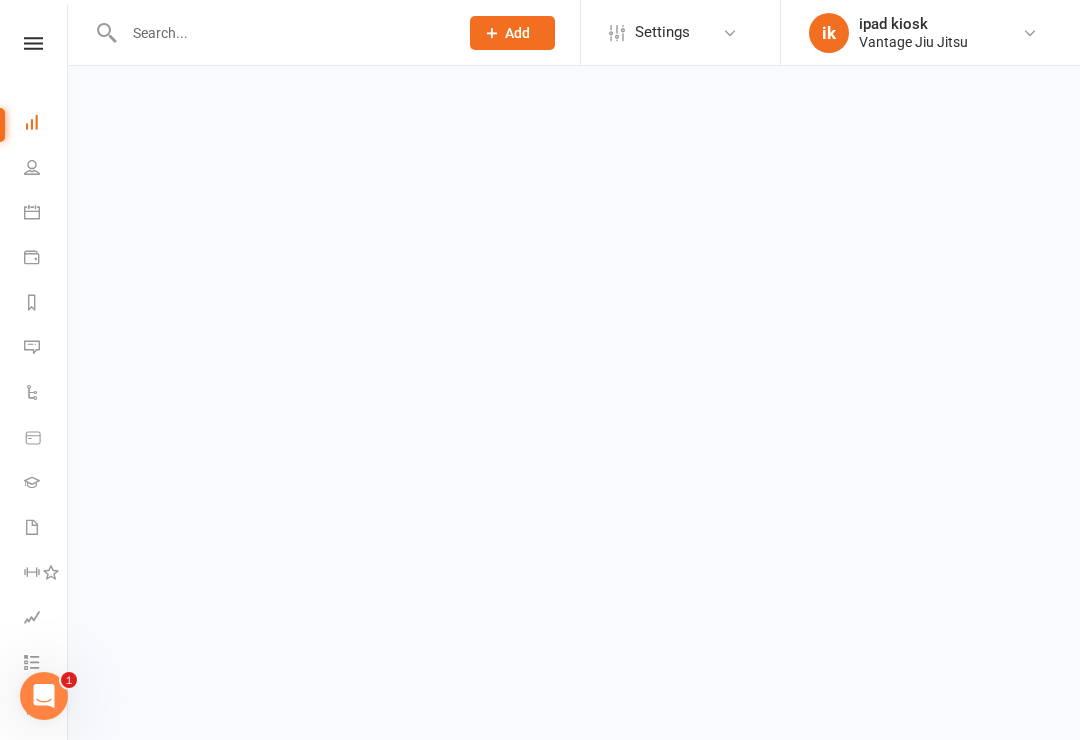 scroll, scrollTop: 0, scrollLeft: 0, axis: both 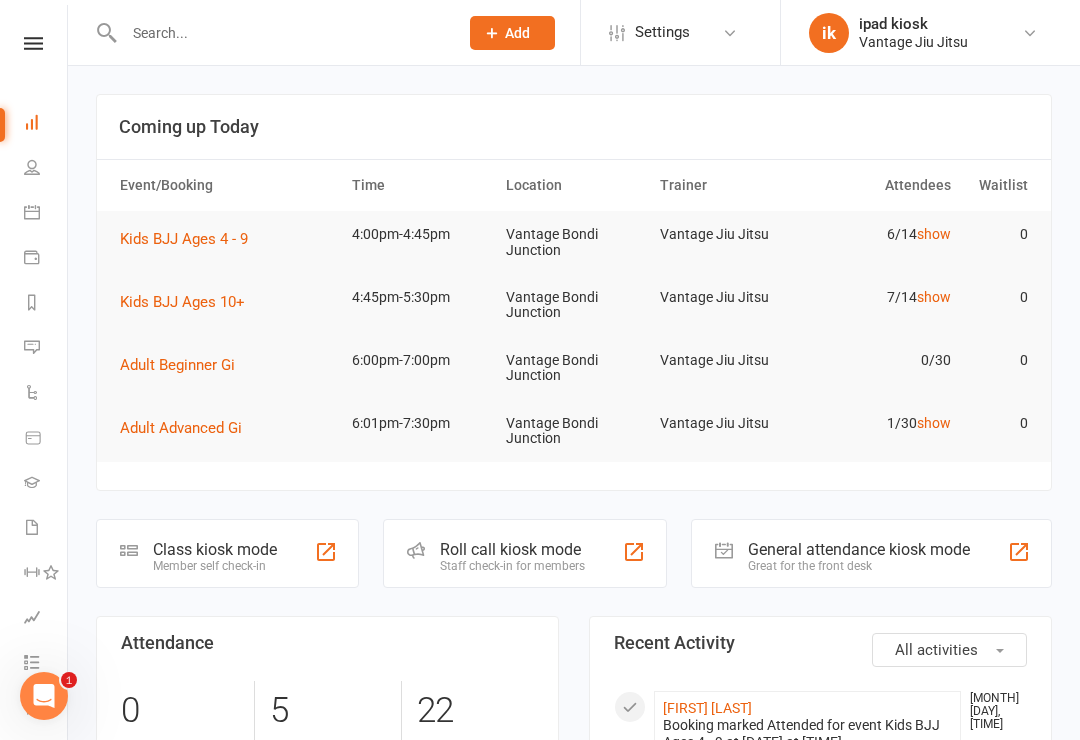 click on "Kids BJJ Ages 10+" at bounding box center (189, 302) 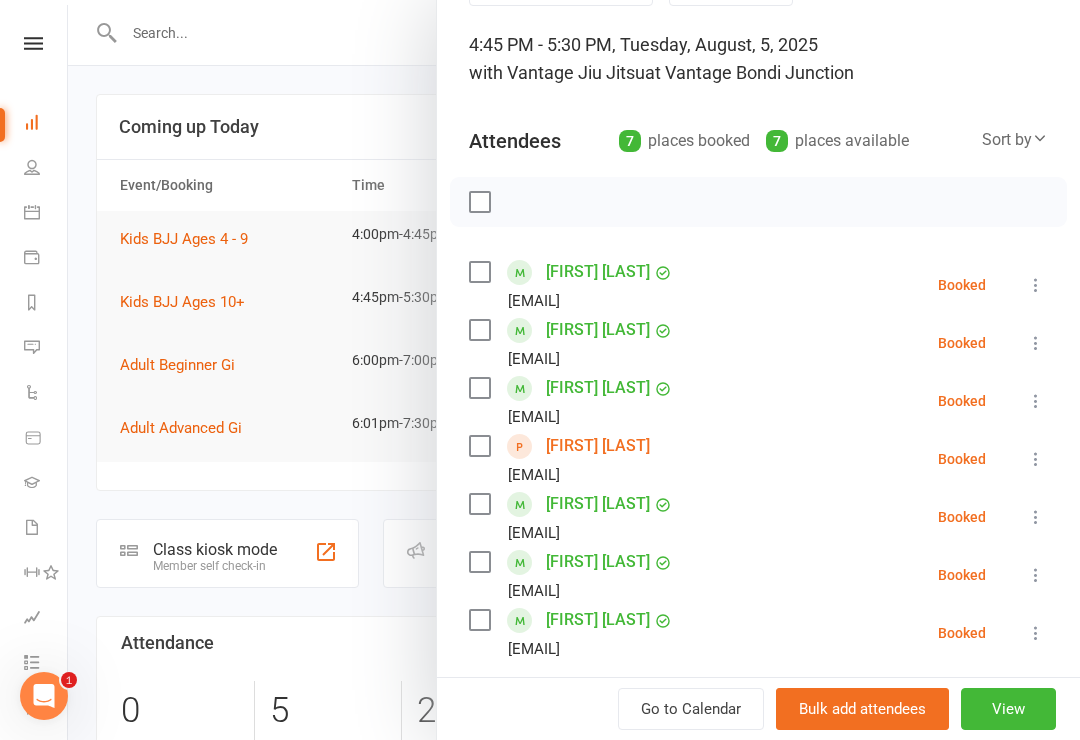scroll, scrollTop: 129, scrollLeft: 0, axis: vertical 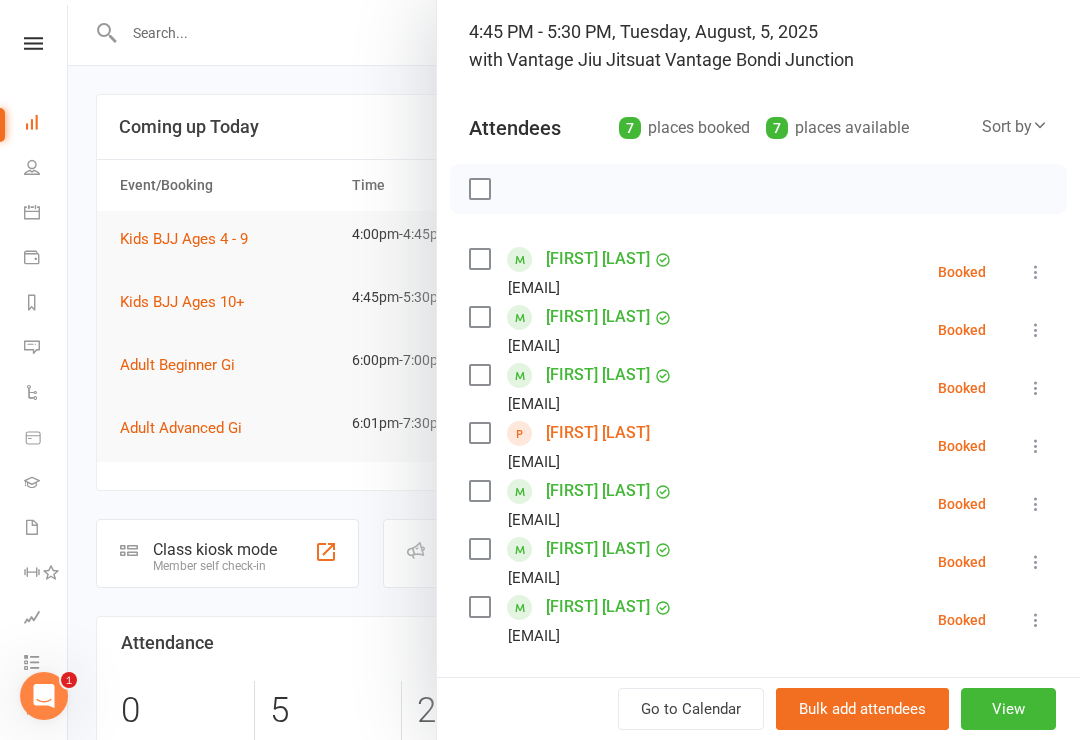 click on "[FIRST] [LAST]" at bounding box center [598, 607] 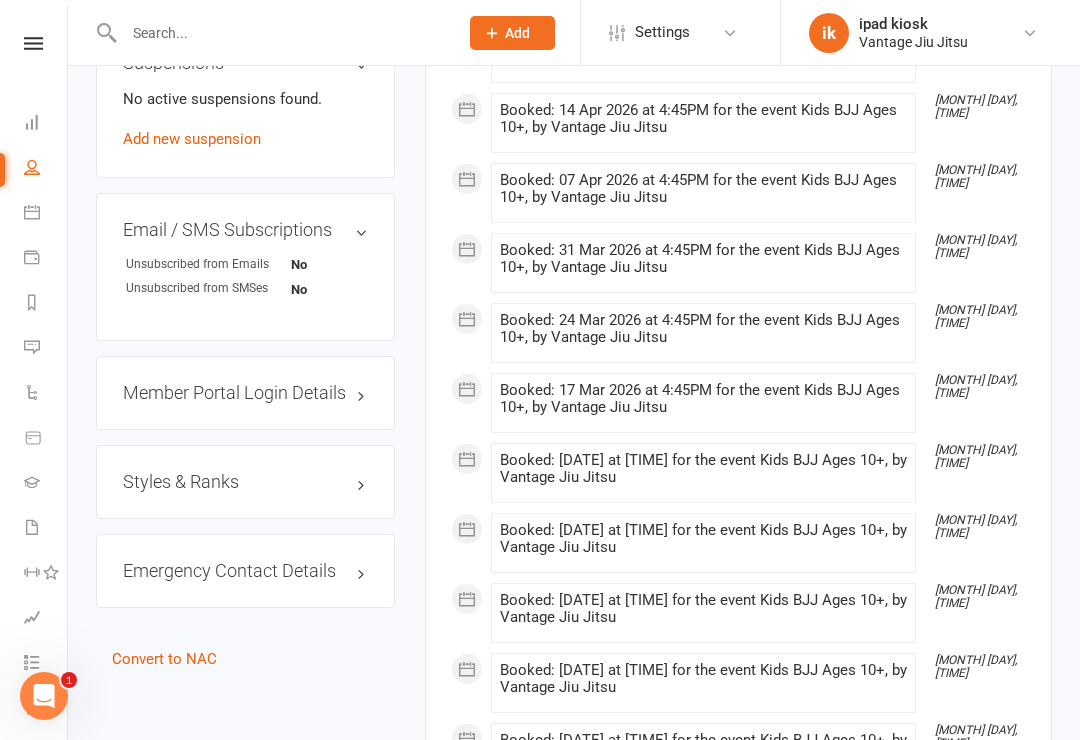 scroll, scrollTop: 1413, scrollLeft: 0, axis: vertical 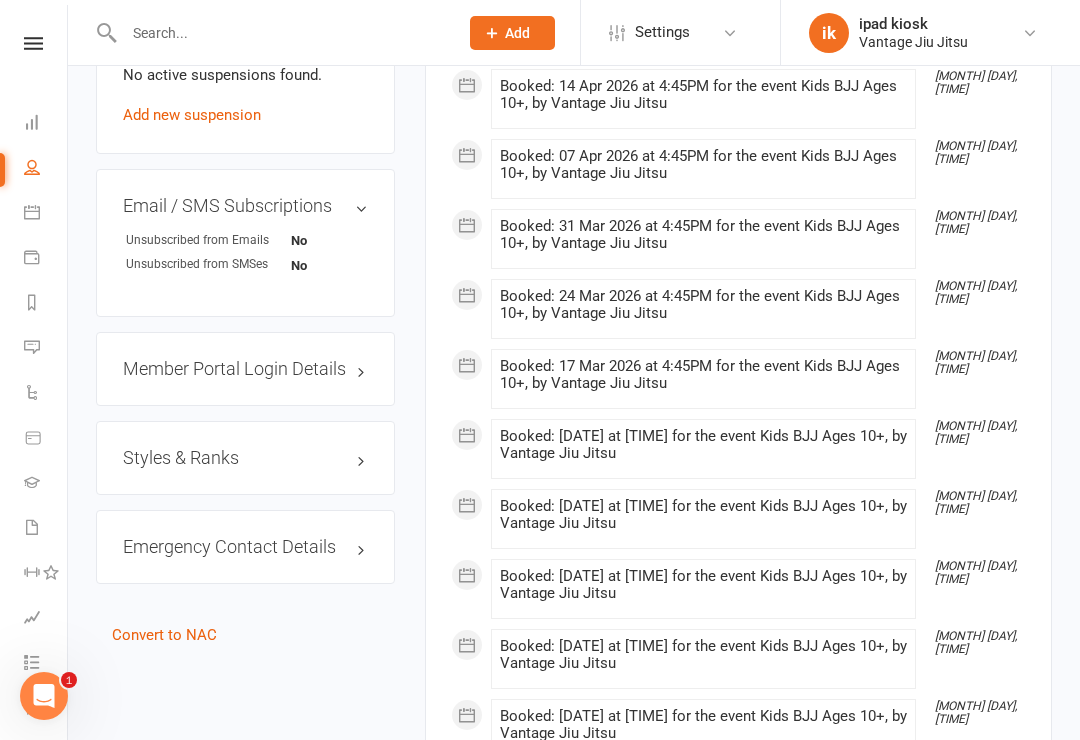 click on "Styles & Ranks" at bounding box center [245, 458] 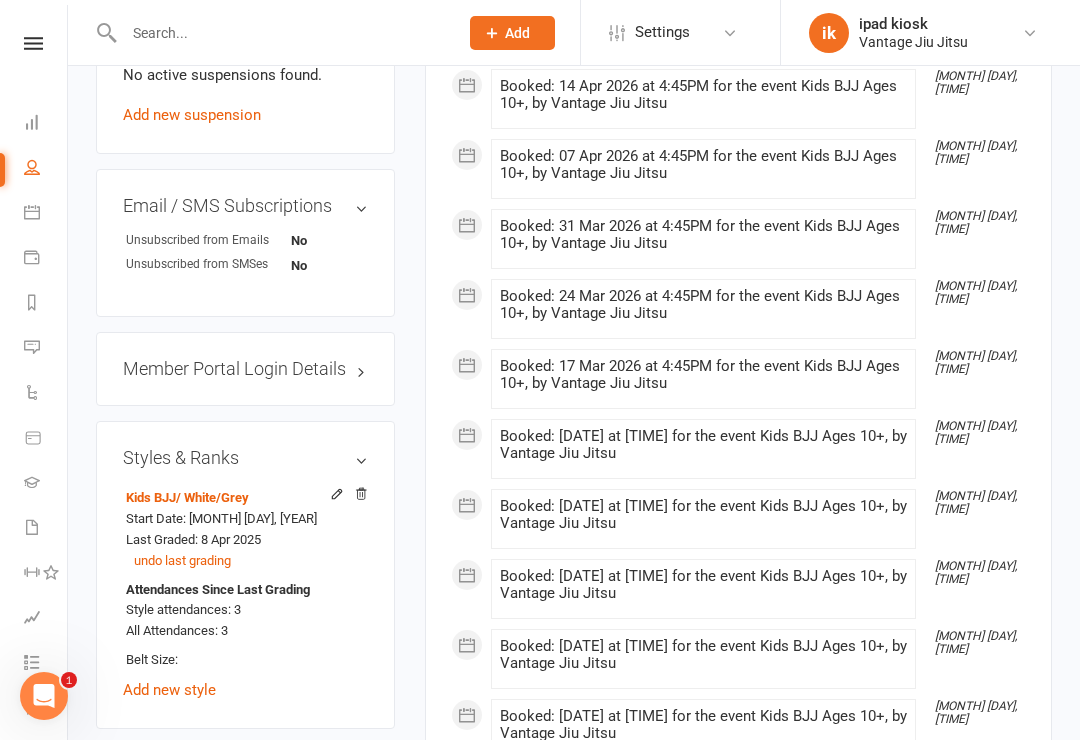 click on "Styles & Ranks" at bounding box center [245, 458] 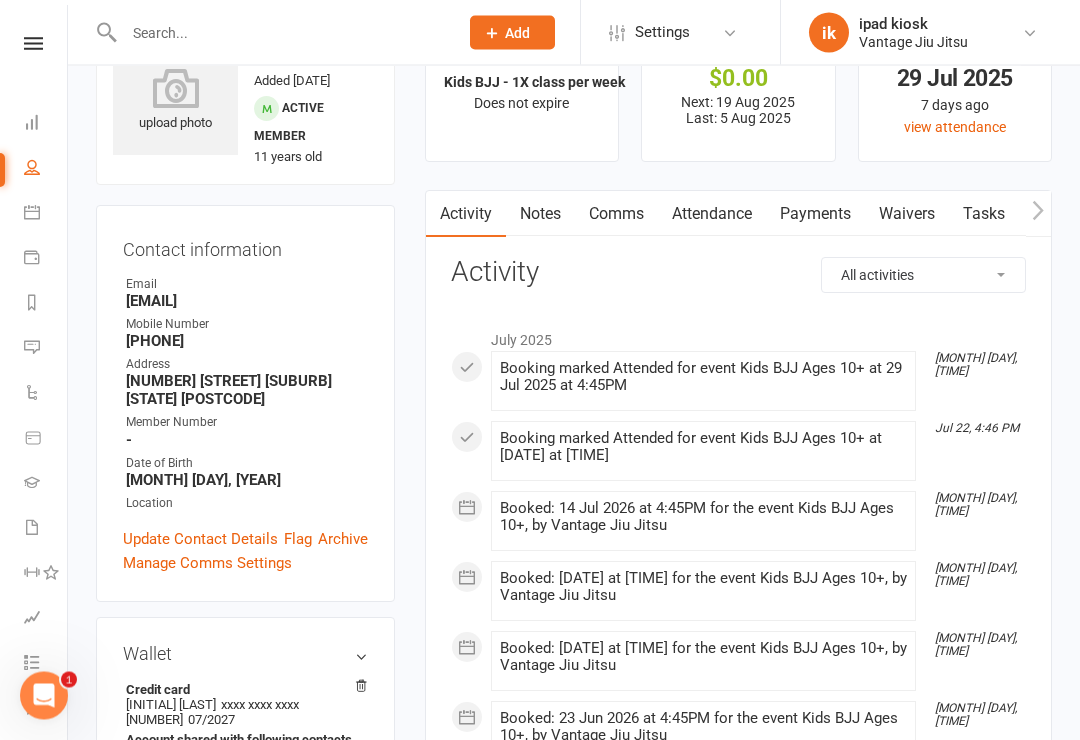 scroll, scrollTop: 0, scrollLeft: 0, axis: both 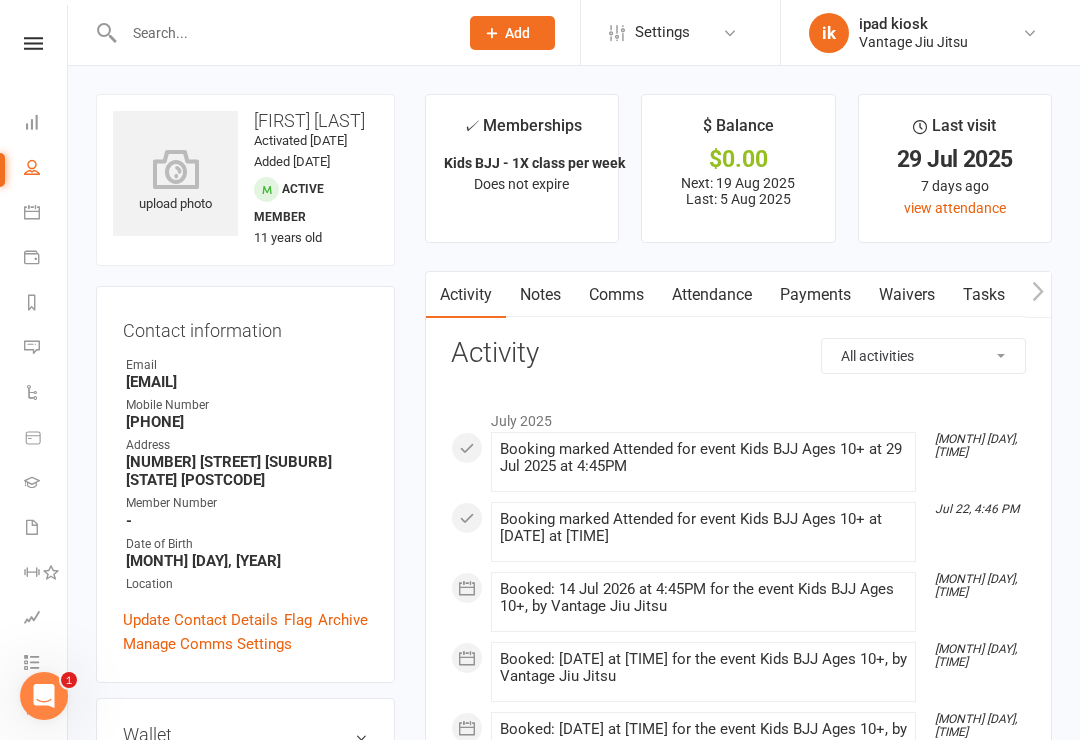 click at bounding box center (32, 122) 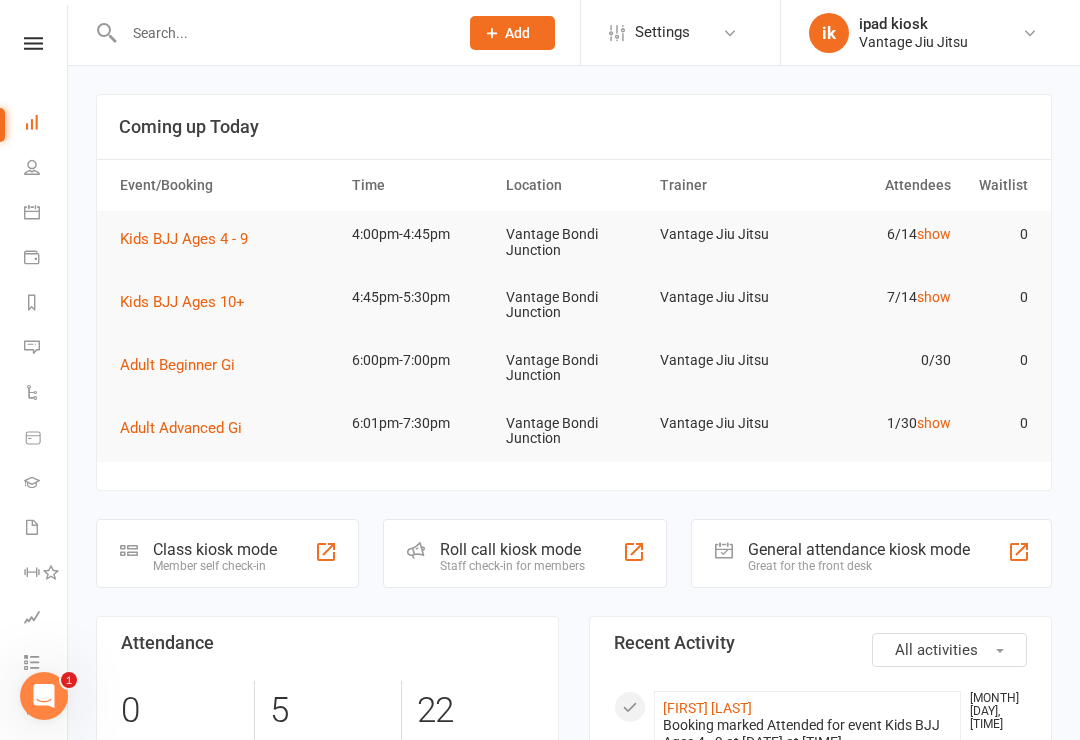 click on "22" at bounding box center (475, 711) 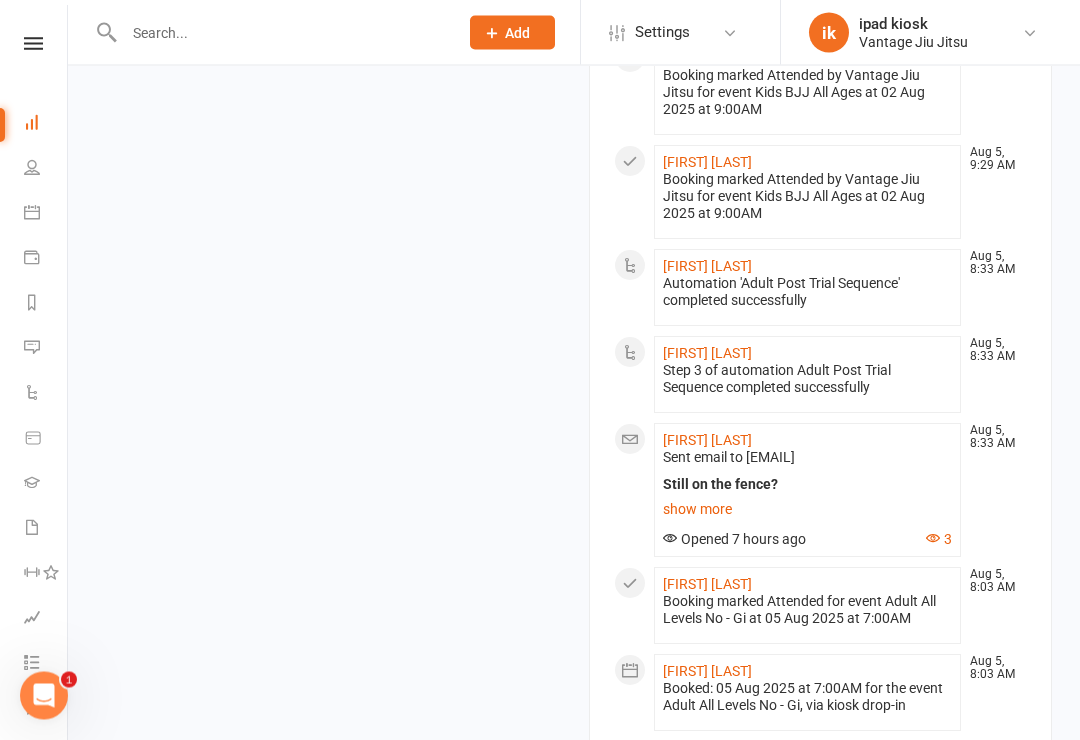 scroll, scrollTop: 2025, scrollLeft: 0, axis: vertical 